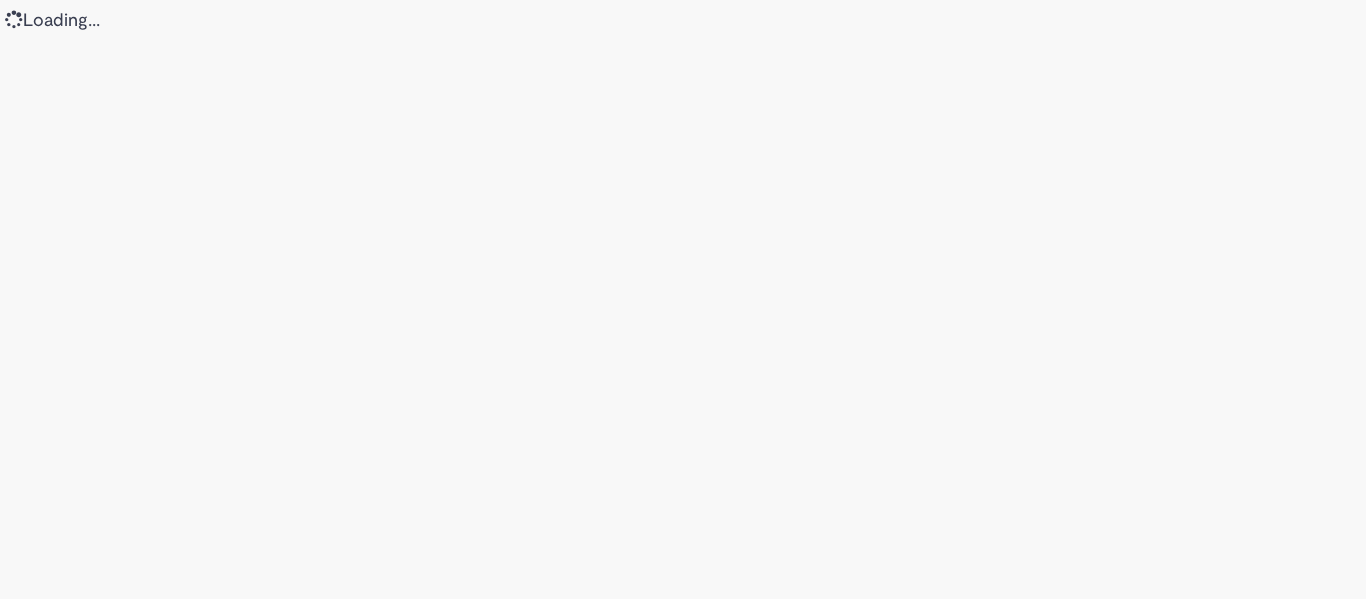 scroll, scrollTop: 0, scrollLeft: 0, axis: both 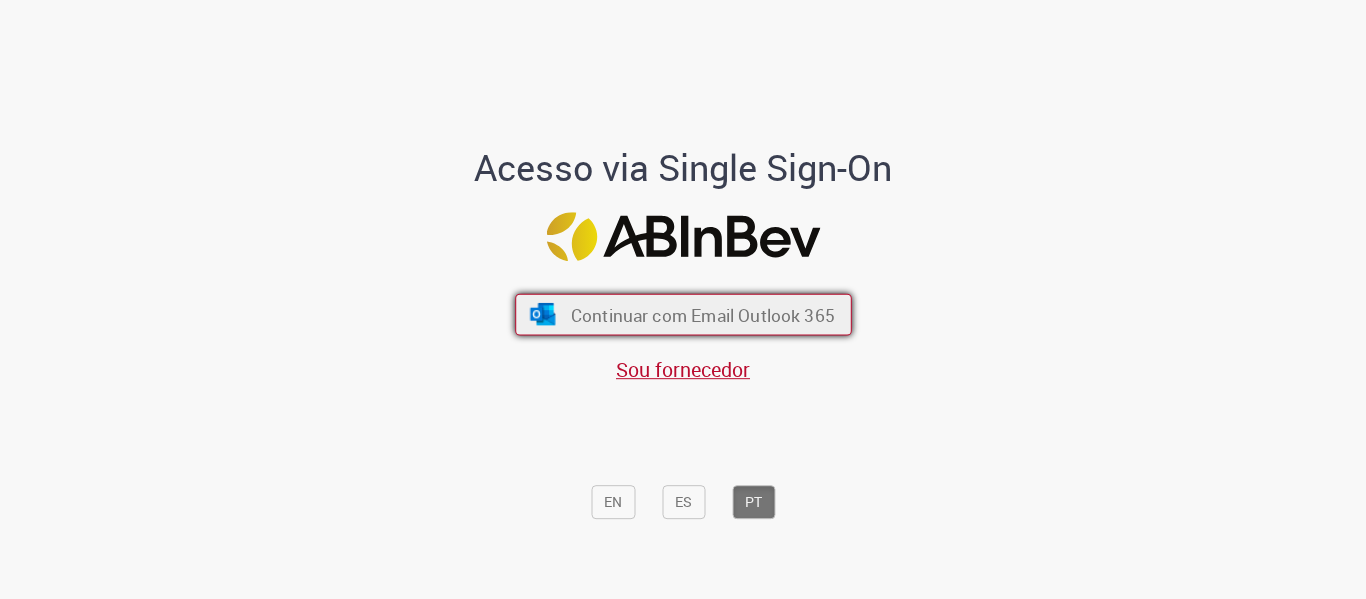 click on "Continuar com Email Outlook 365" at bounding box center (702, 314) 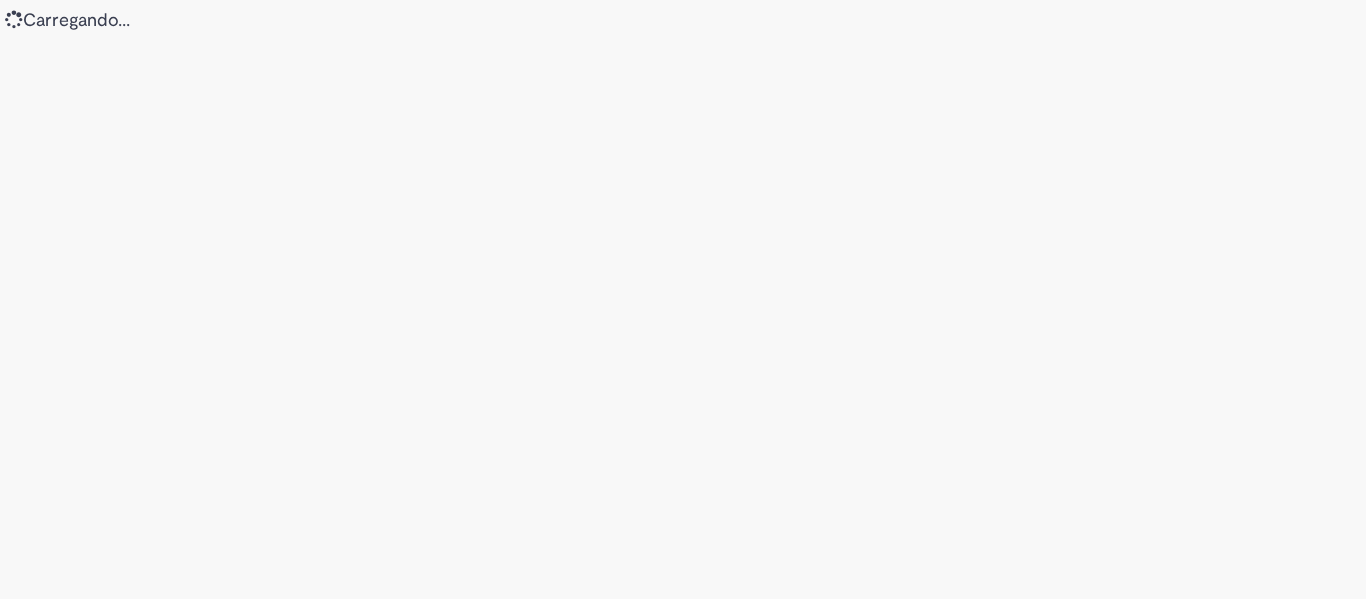 scroll, scrollTop: 0, scrollLeft: 0, axis: both 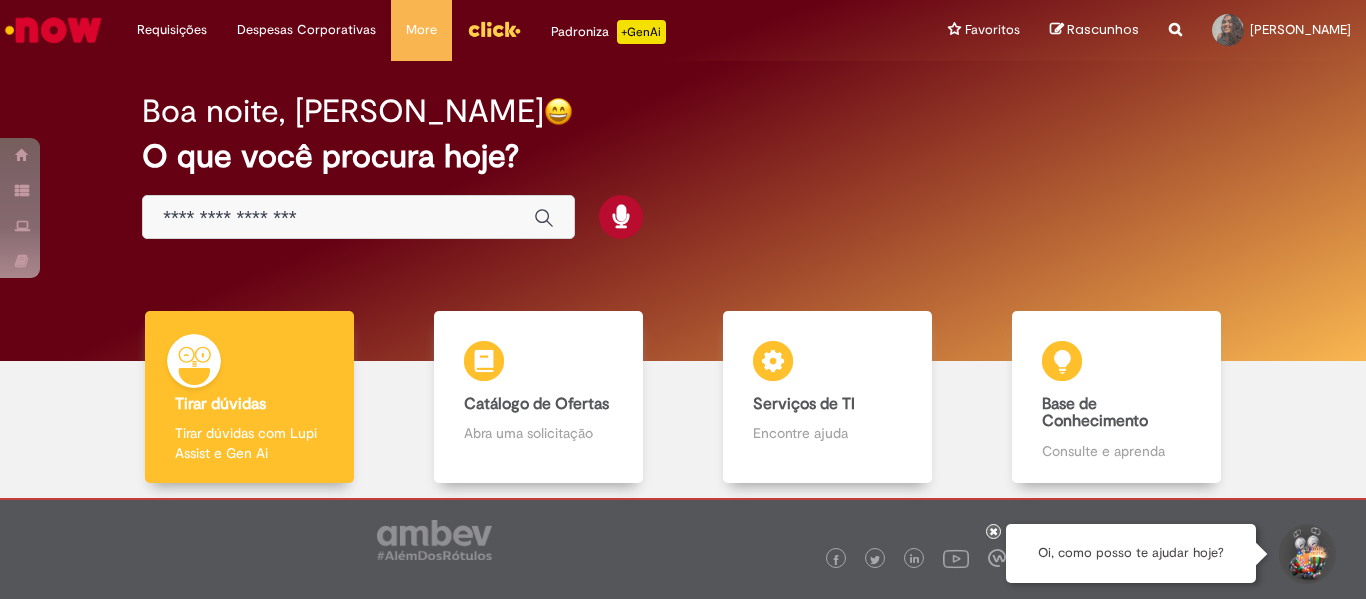 click at bounding box center (338, 218) 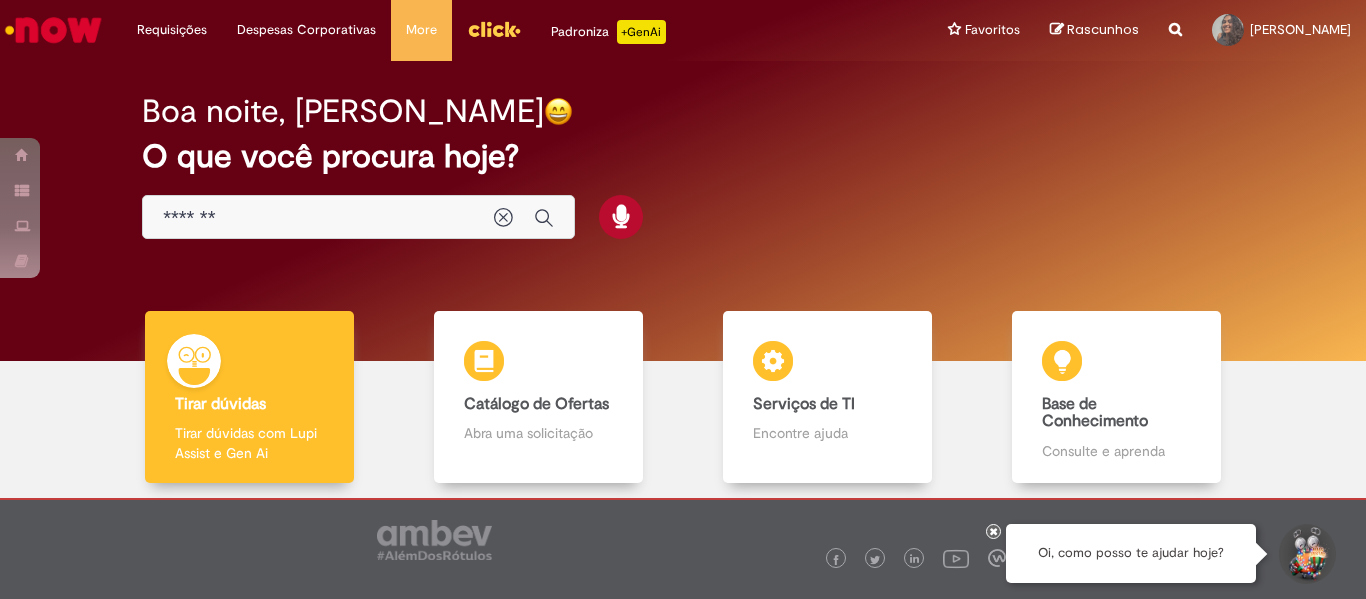 click on "*******" at bounding box center (318, 218) 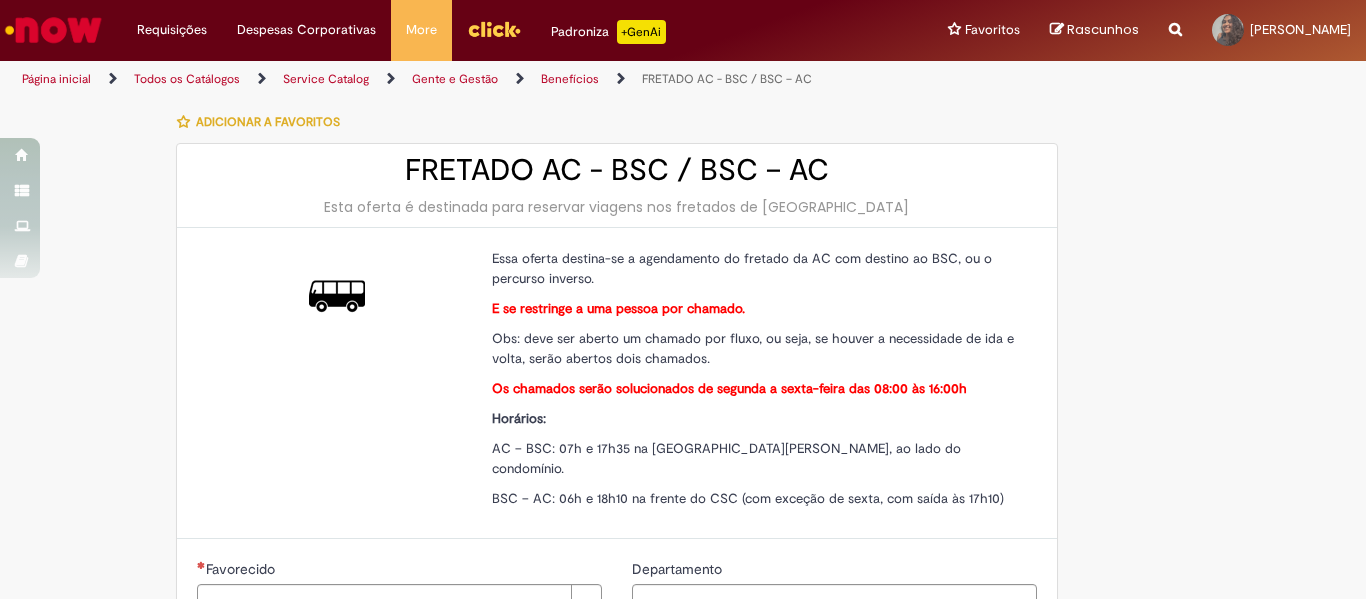 type on "****" 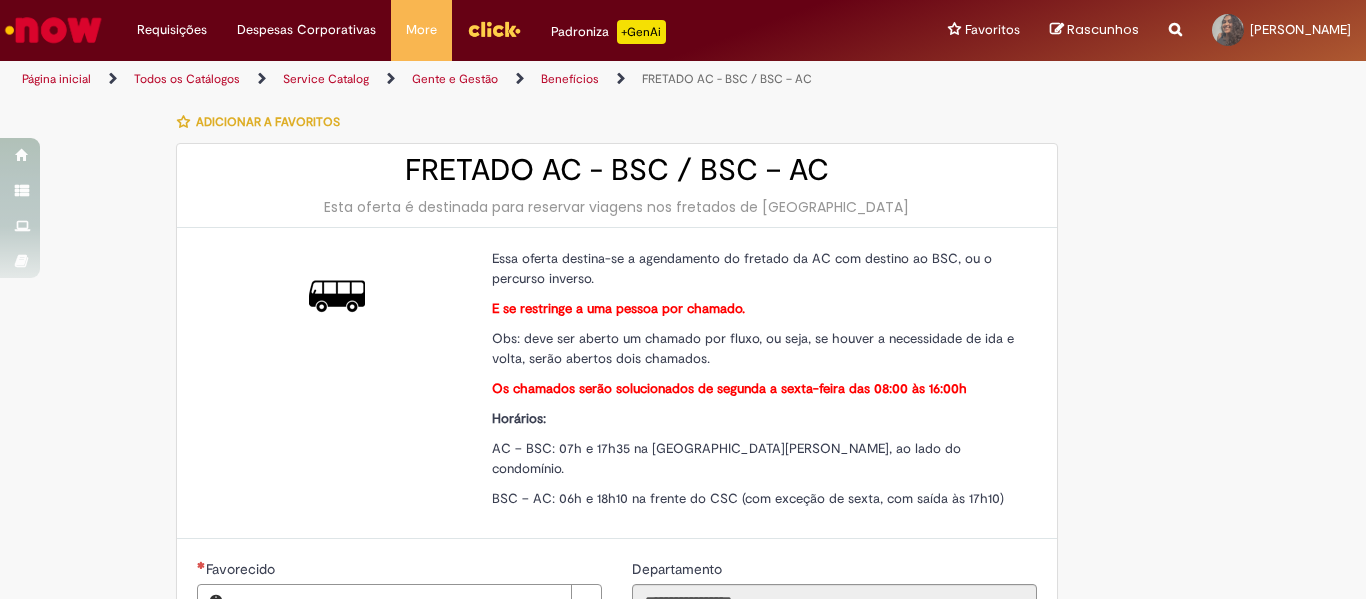 type on "**********" 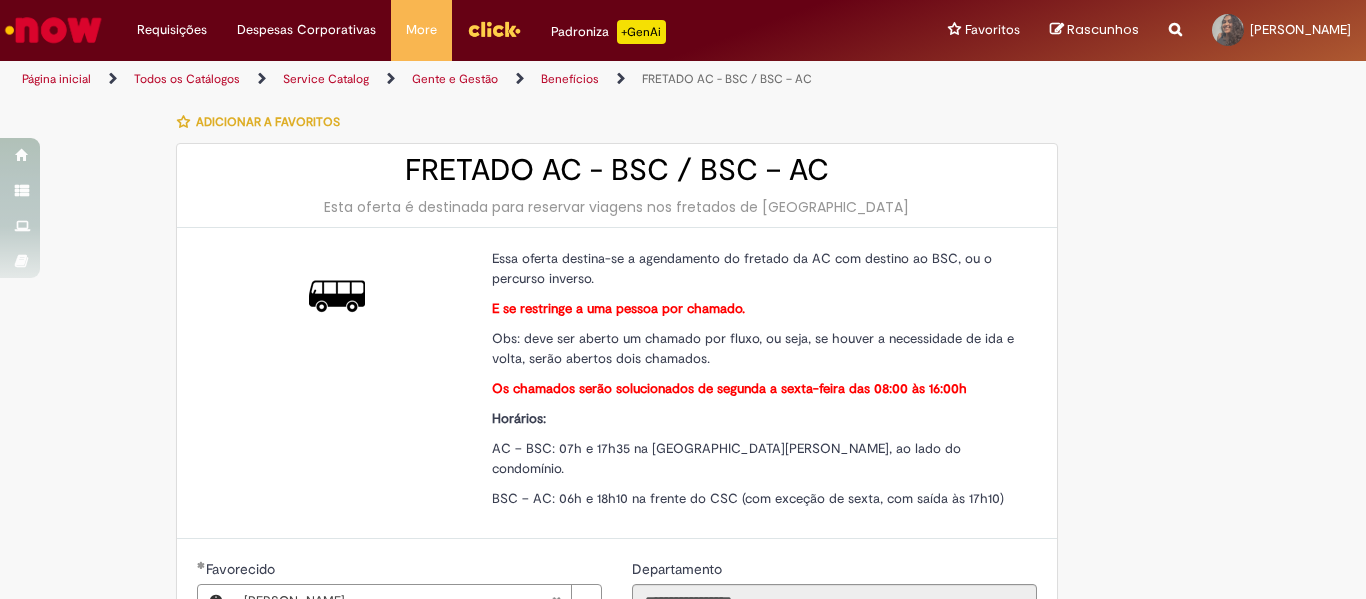 type on "**********" 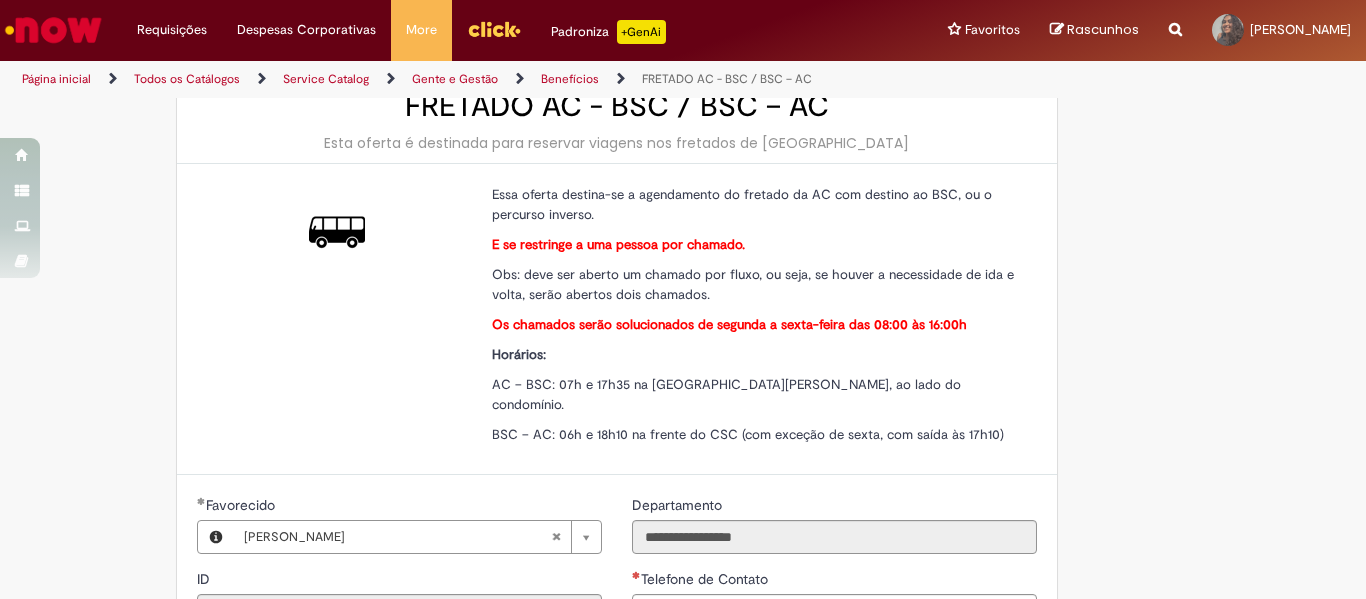 scroll, scrollTop: 66, scrollLeft: 0, axis: vertical 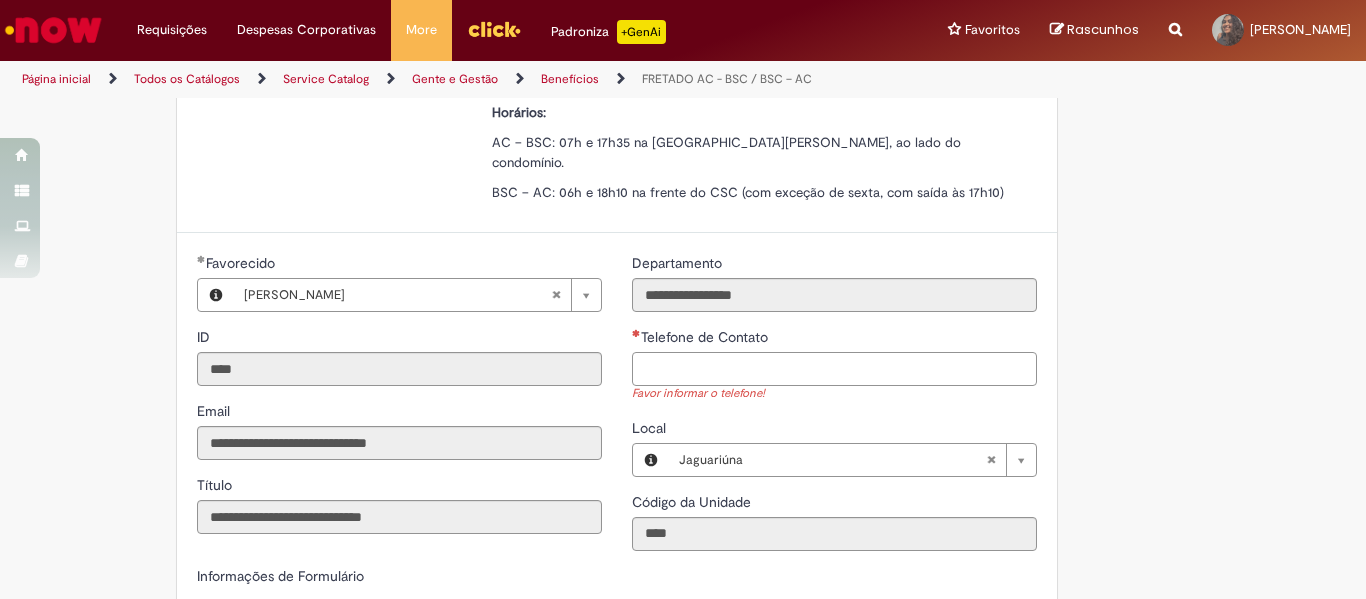 click on "Telefone de Contato" at bounding box center (834, 369) 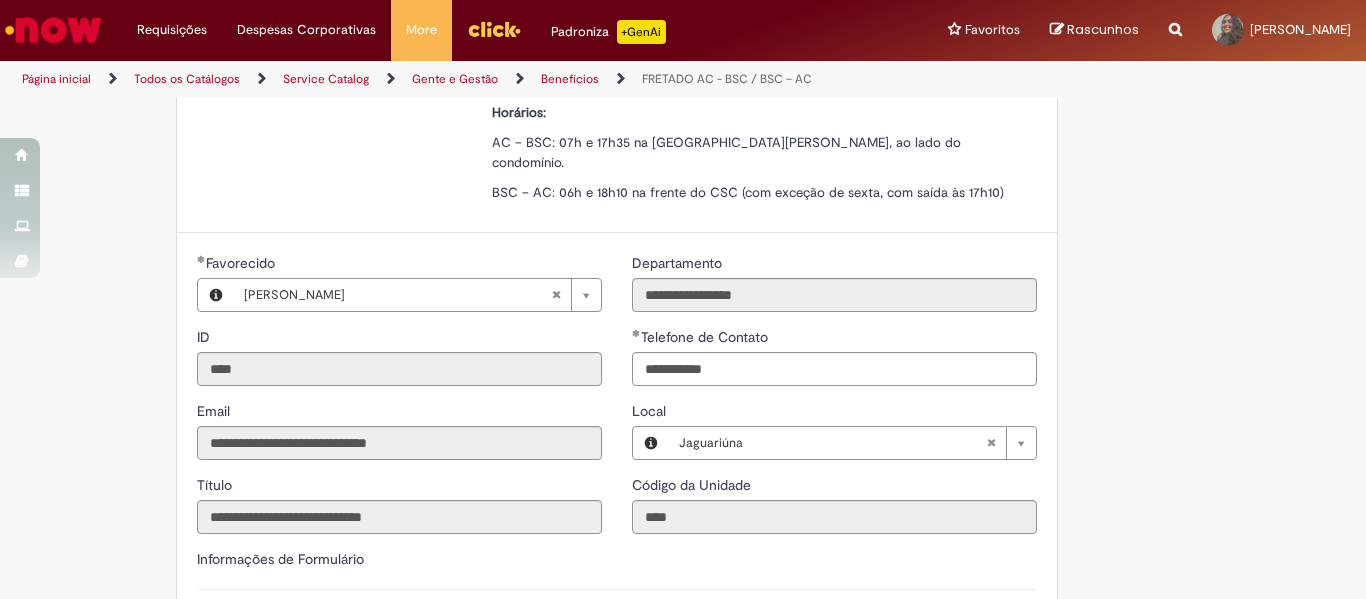 type on "**********" 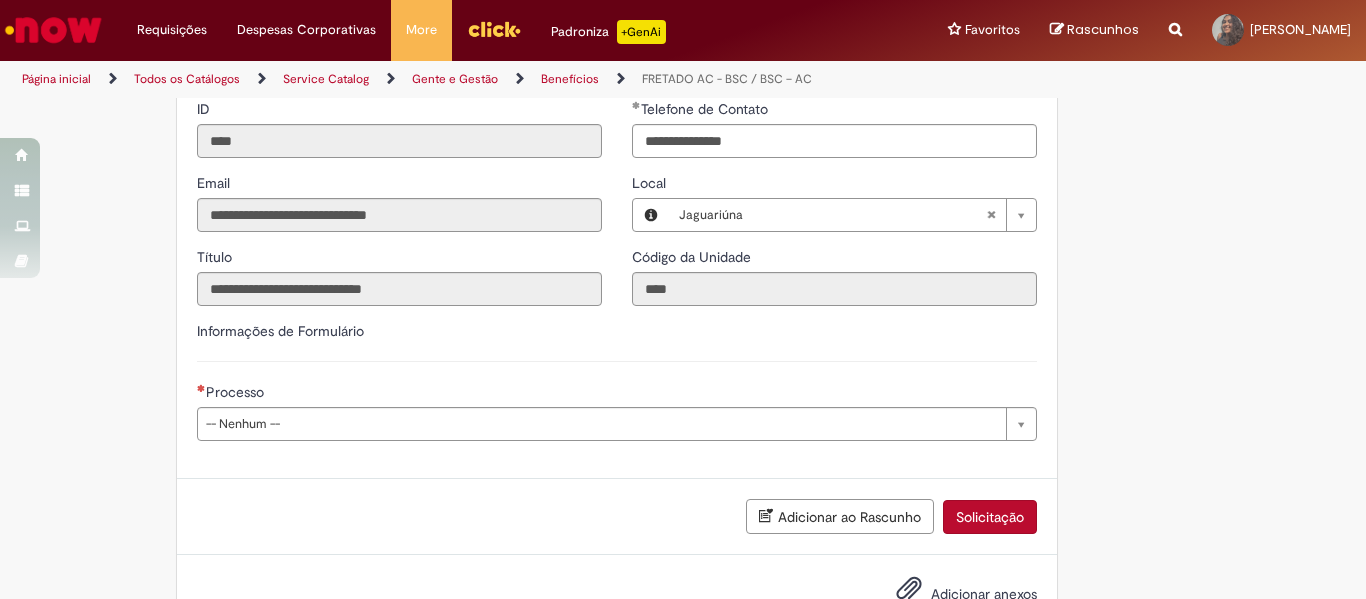 scroll, scrollTop: 536, scrollLeft: 0, axis: vertical 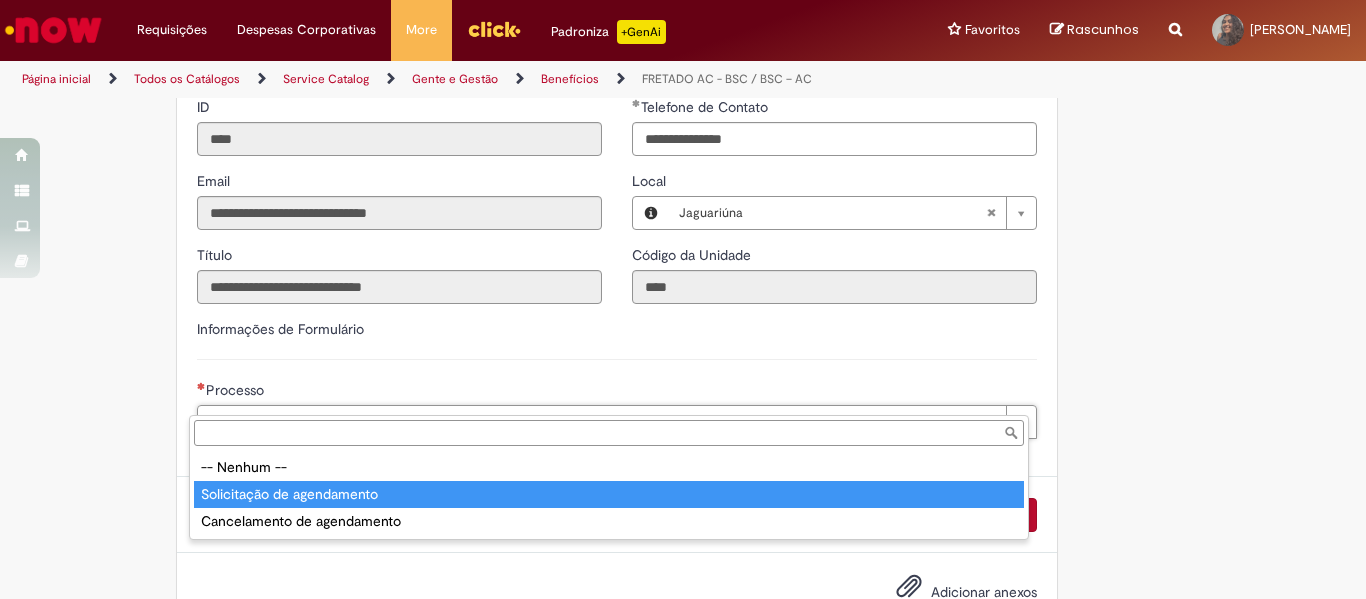 type on "**********" 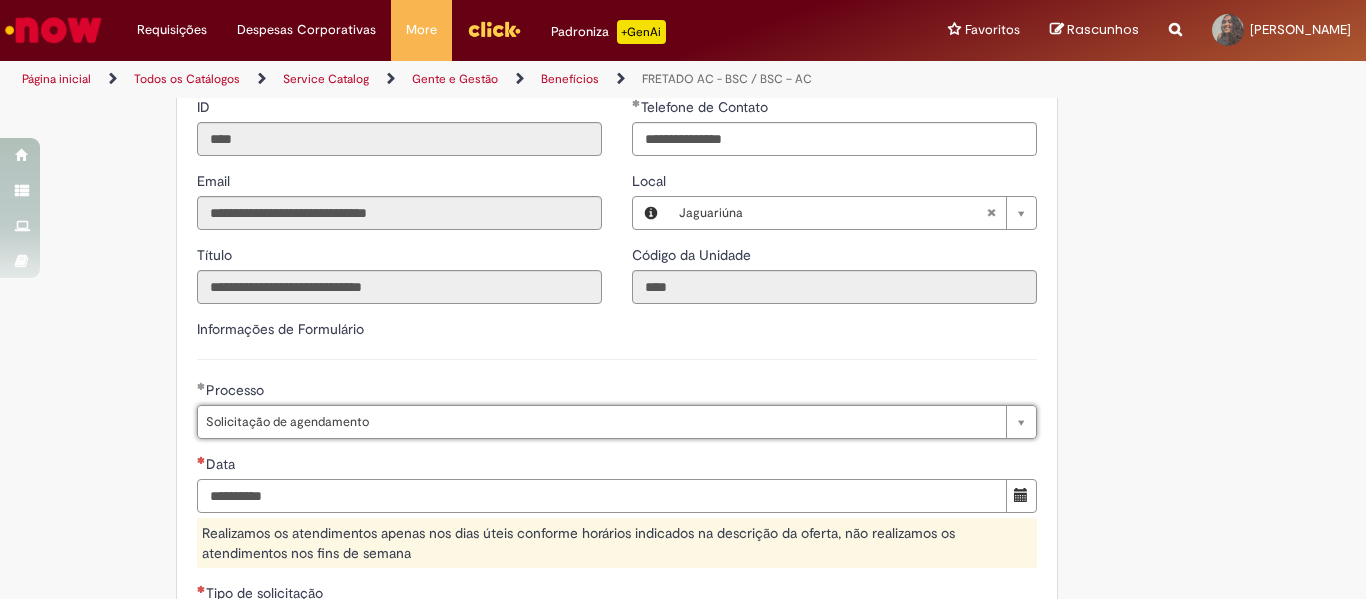 click on "Data" at bounding box center (602, 496) 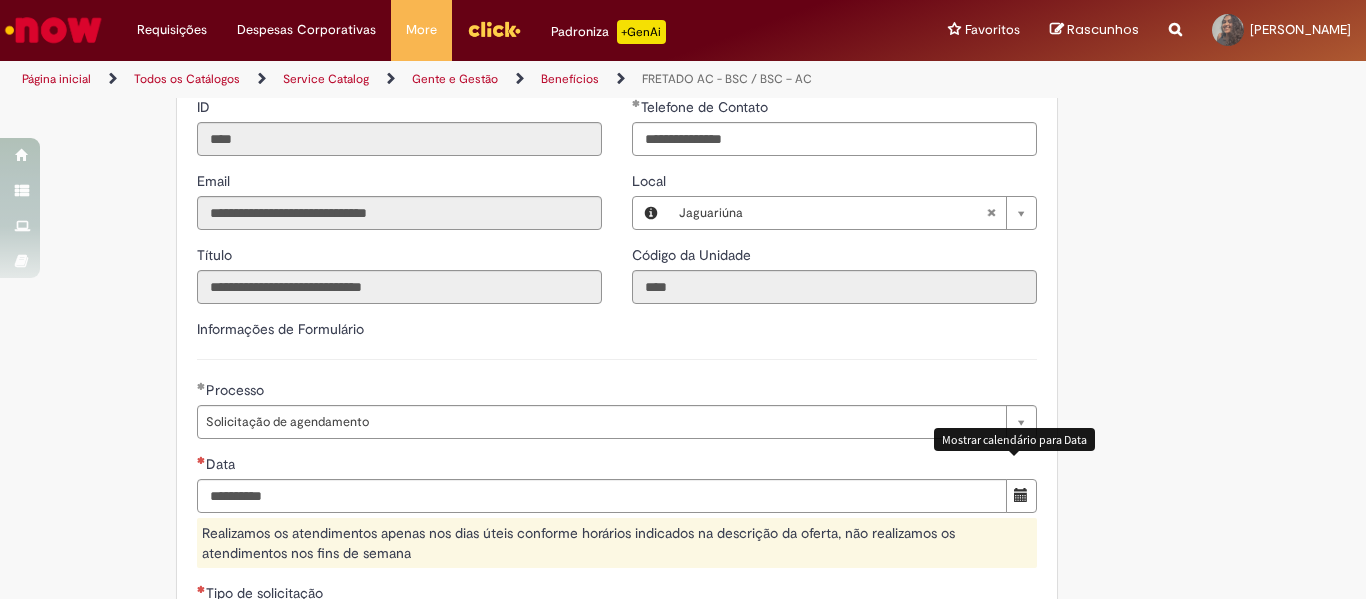 click at bounding box center [1021, 495] 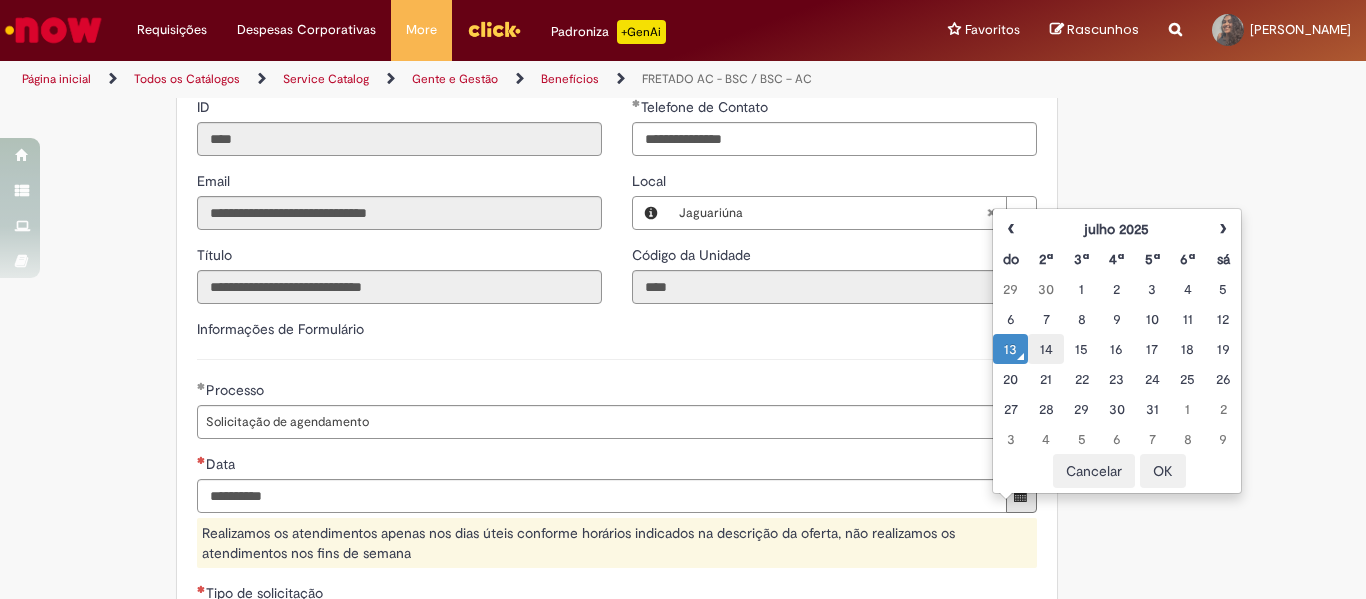 click on "14" at bounding box center (1045, 349) 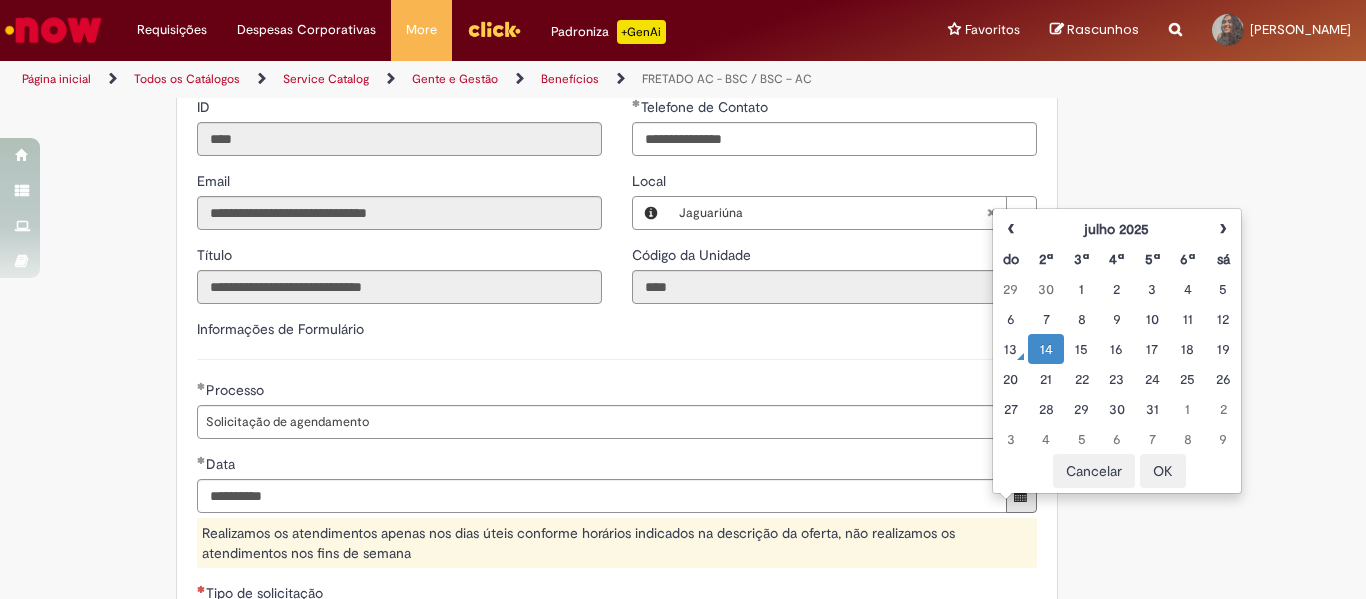 click on "OK" at bounding box center [1163, 471] 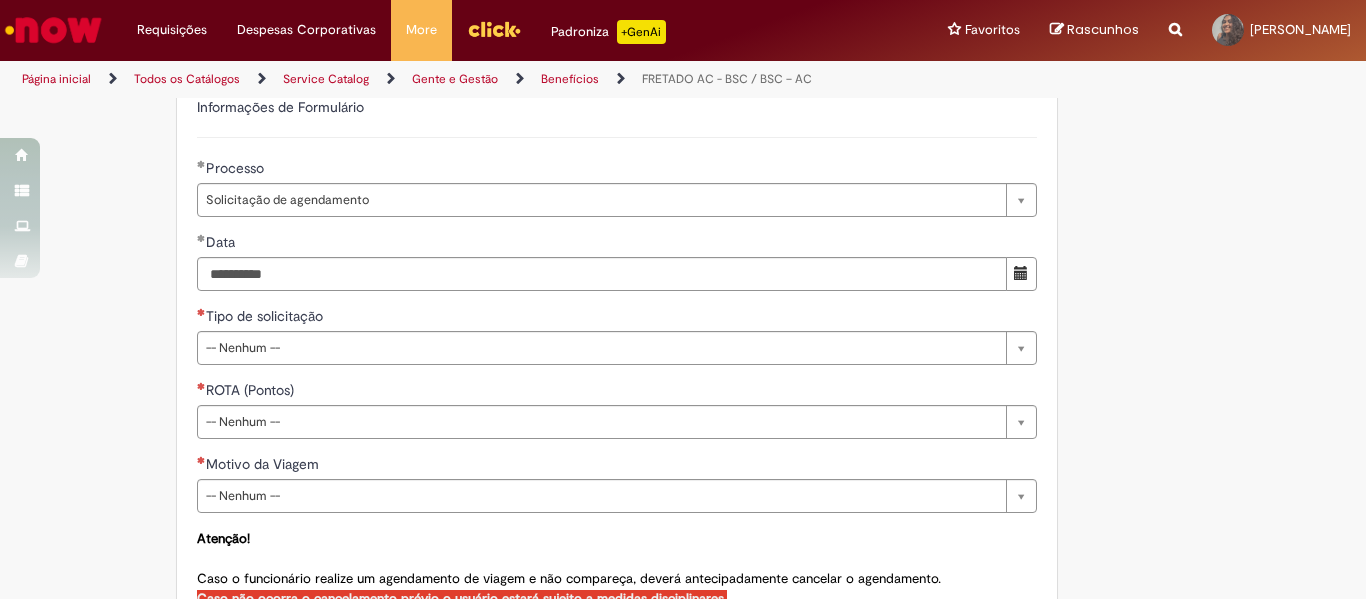 scroll, scrollTop: 784, scrollLeft: 0, axis: vertical 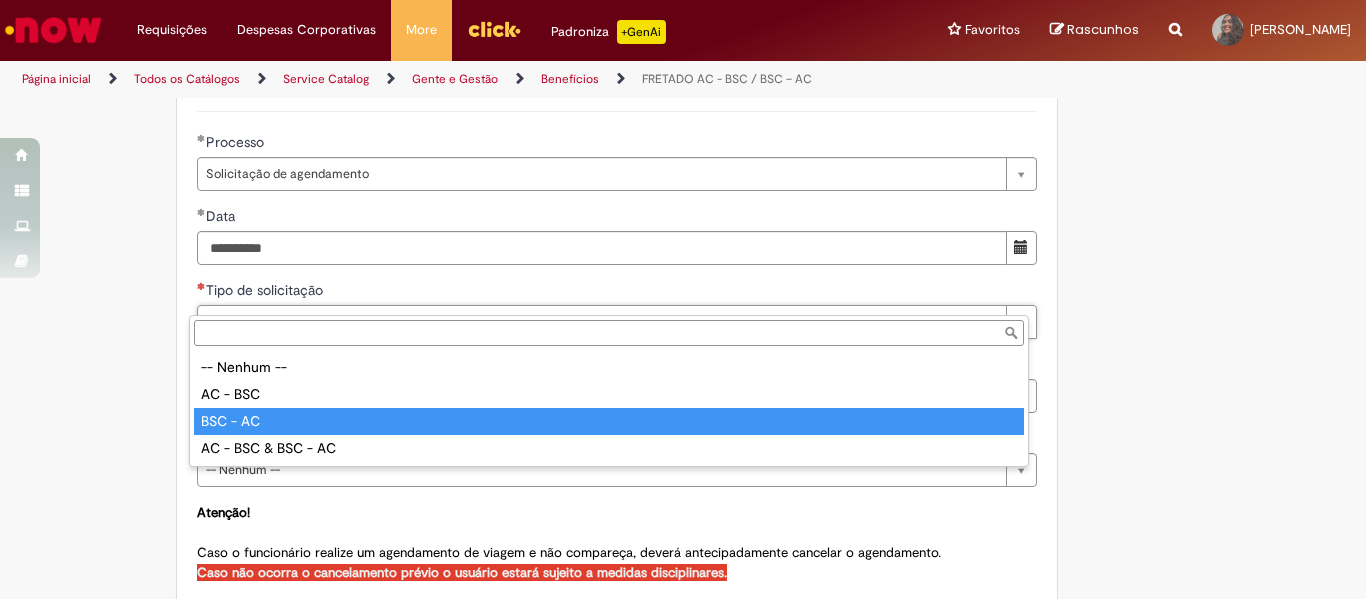 type on "********" 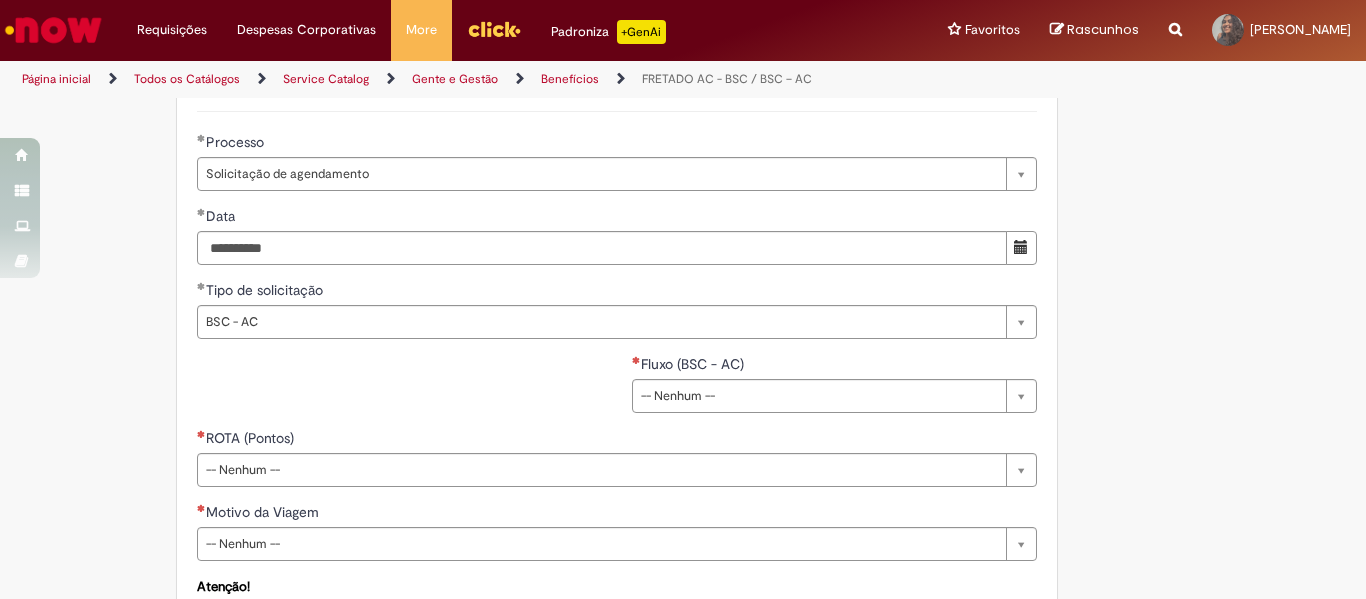 click at bounding box center [1175, 18] 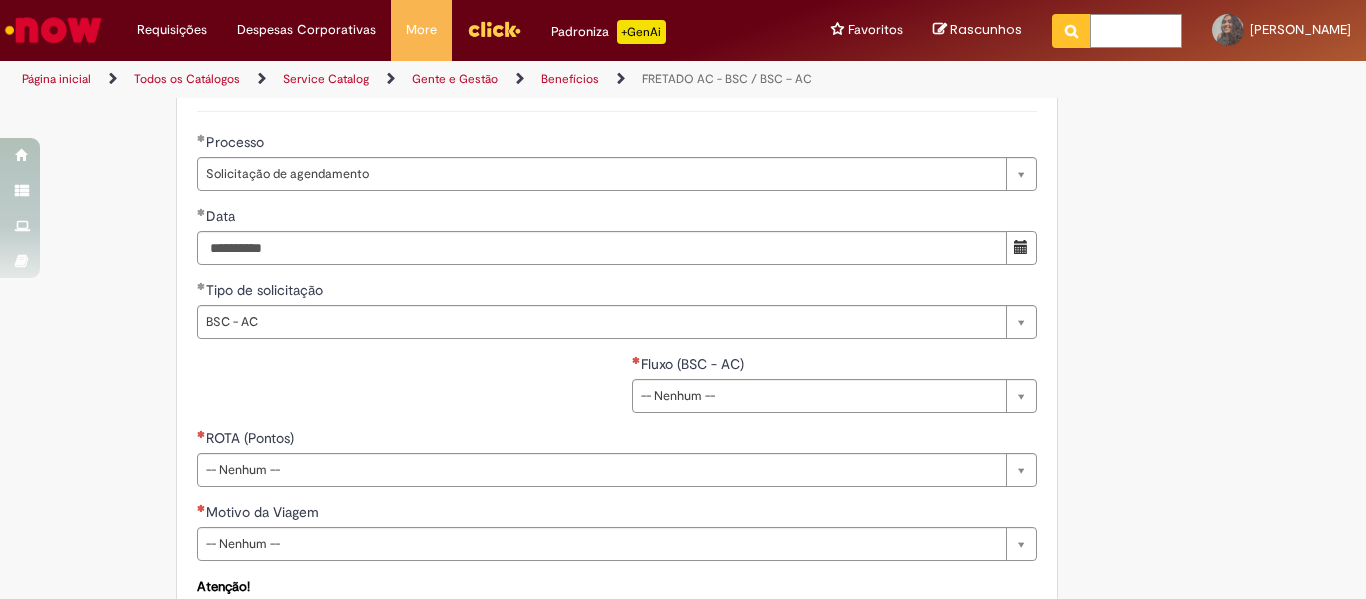 click at bounding box center (1136, 31) 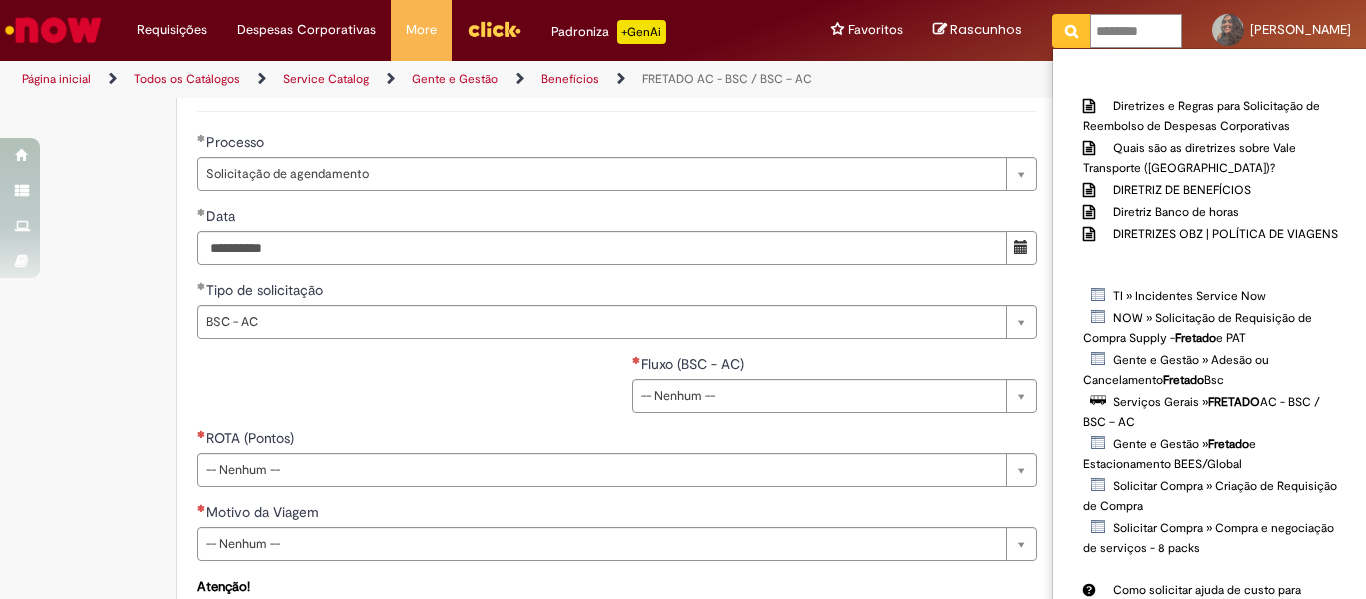 type on "*******" 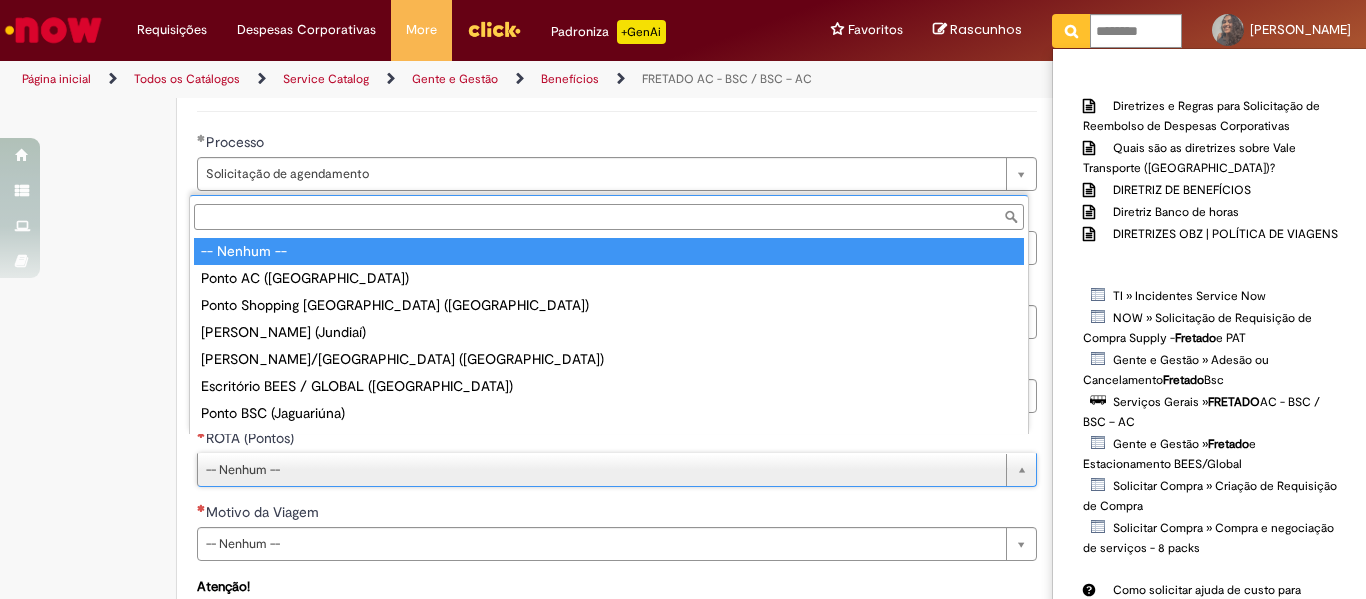 scroll, scrollTop: 16, scrollLeft: 0, axis: vertical 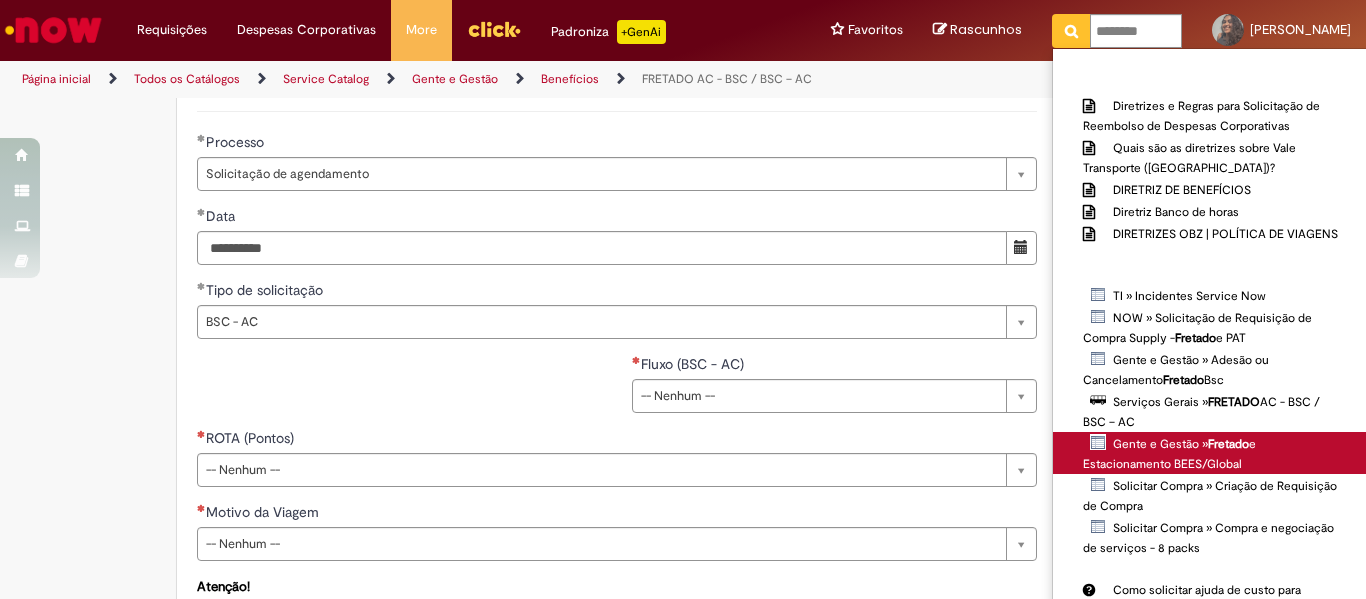 click on "Fretado" at bounding box center [0, 0] 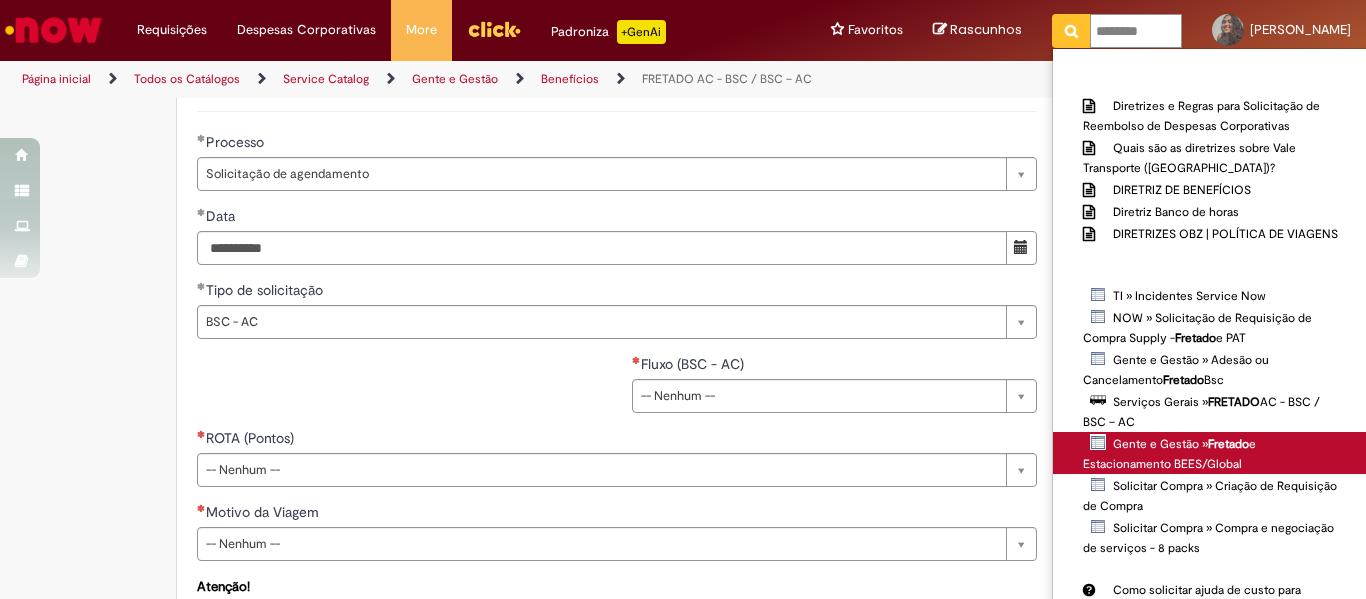 type 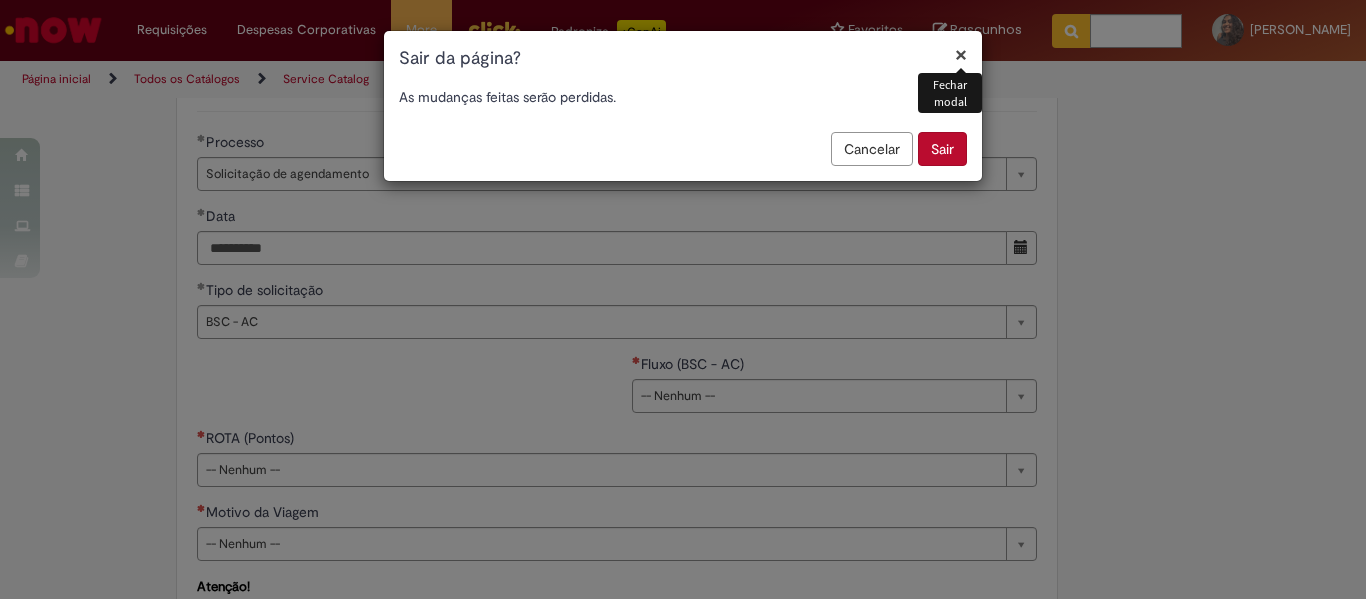 click on "Sair" at bounding box center (942, 149) 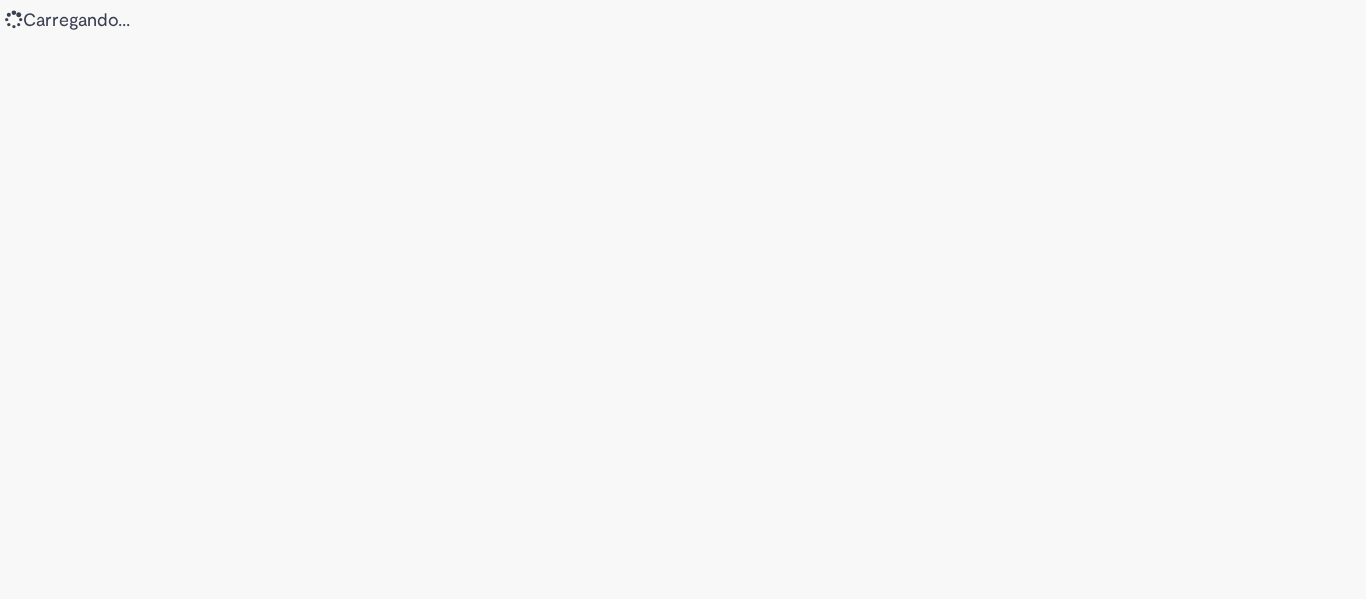 scroll, scrollTop: 0, scrollLeft: 0, axis: both 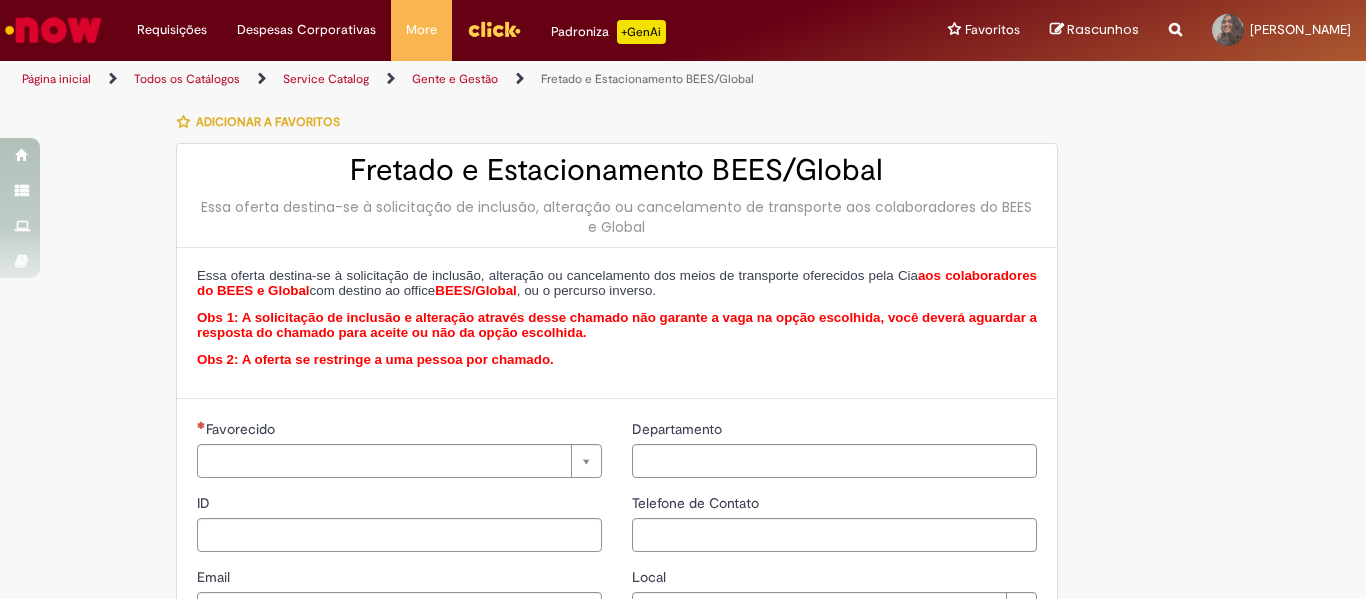 type on "****" 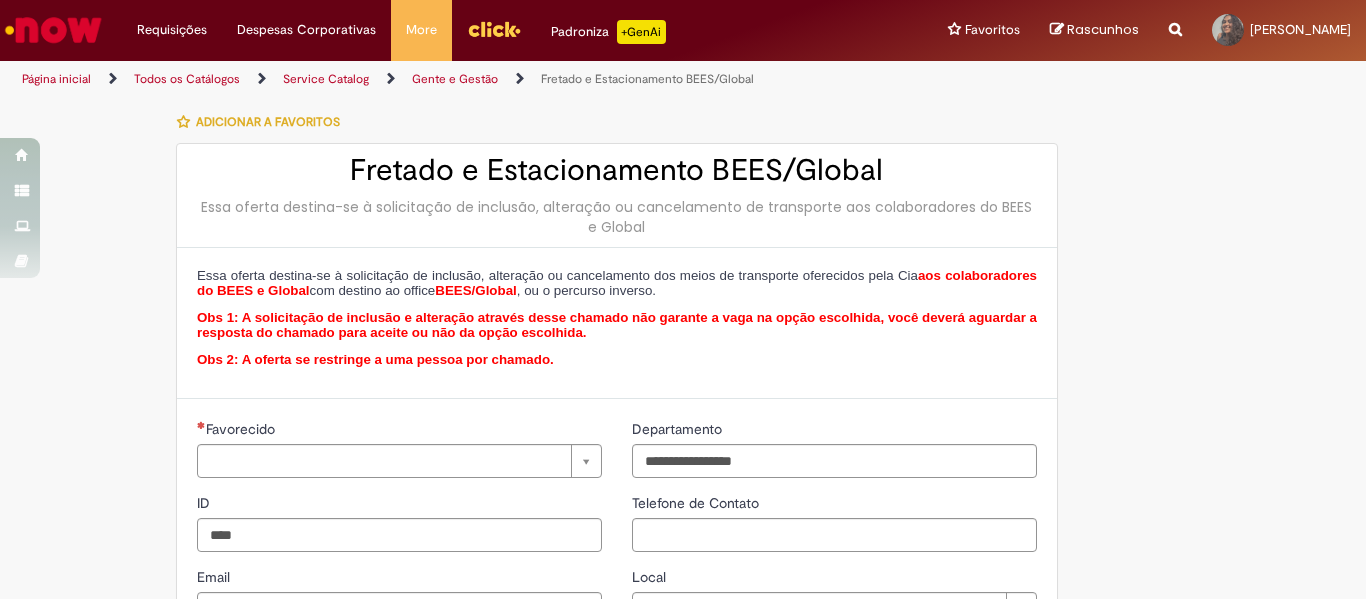 type on "**********" 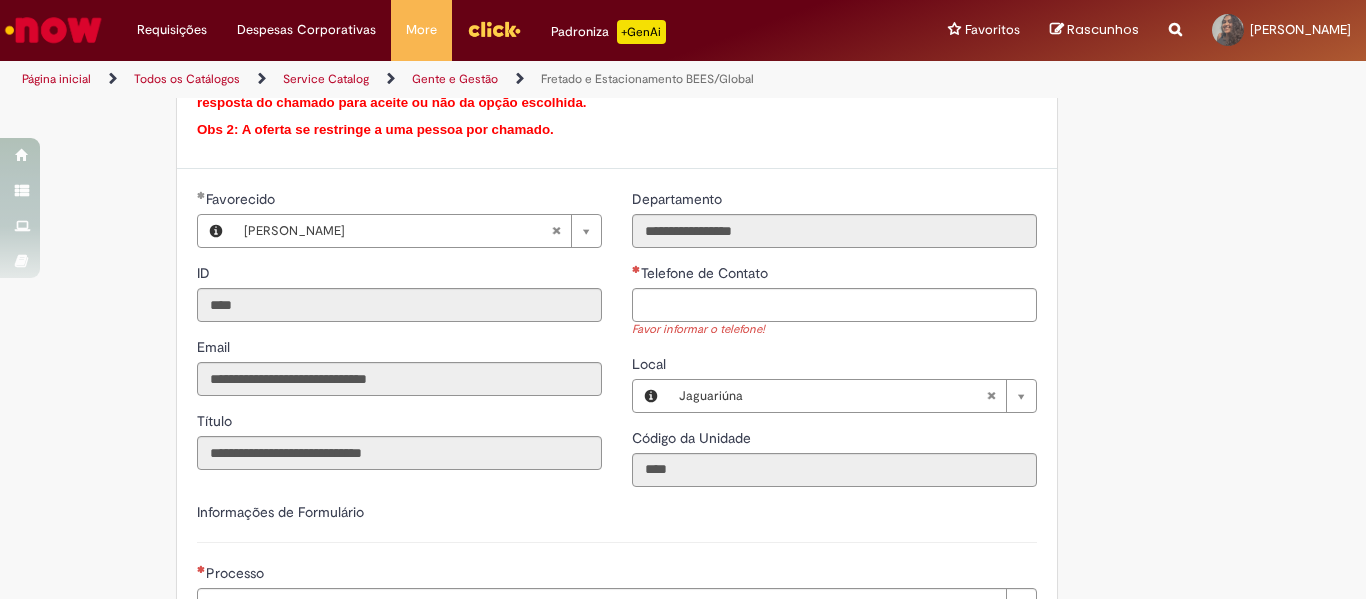 scroll, scrollTop: 306, scrollLeft: 0, axis: vertical 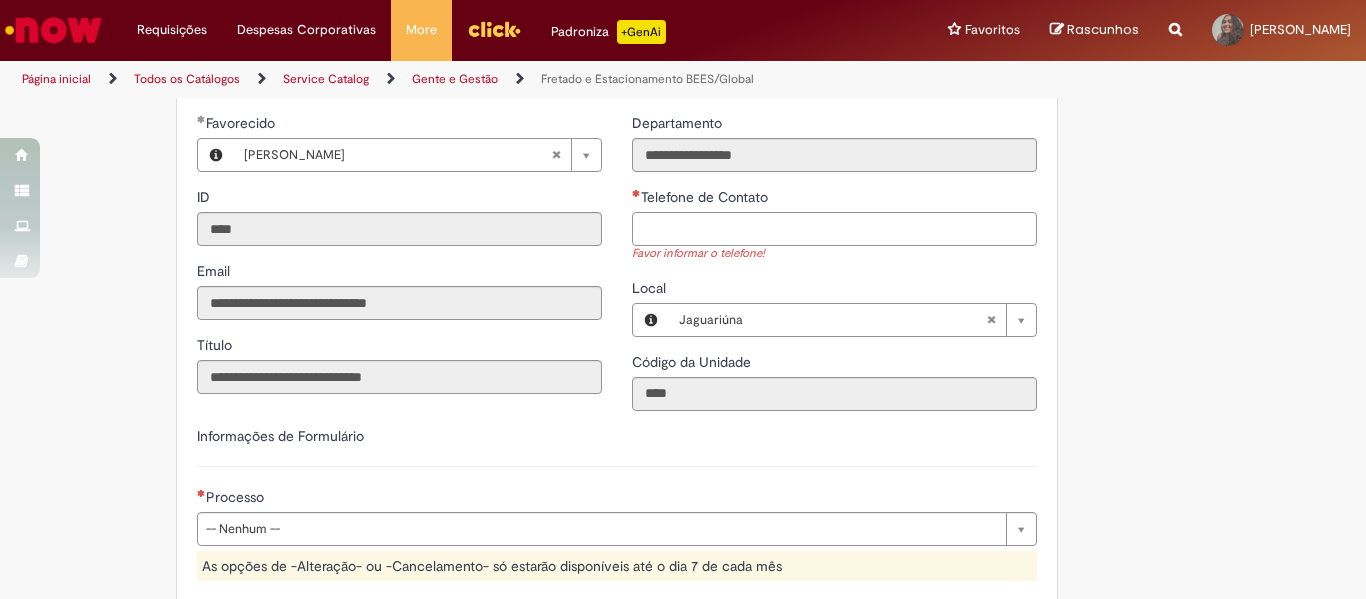click on "Telefone de Contato" at bounding box center (834, 229) 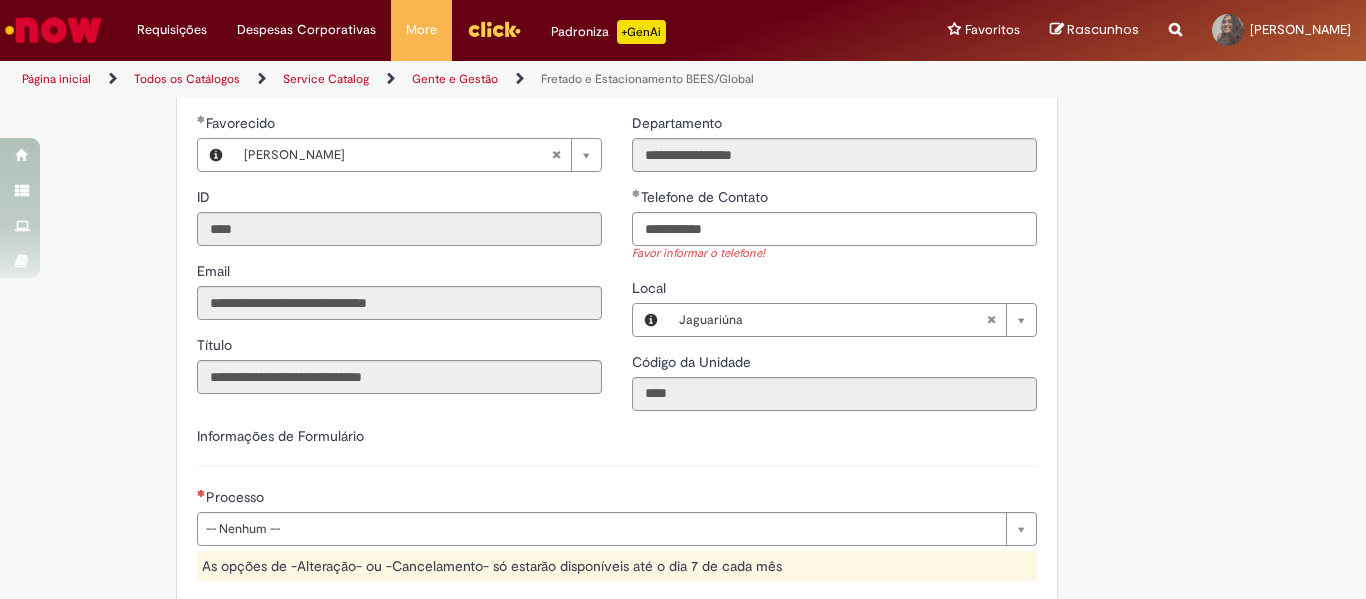 type on "**********" 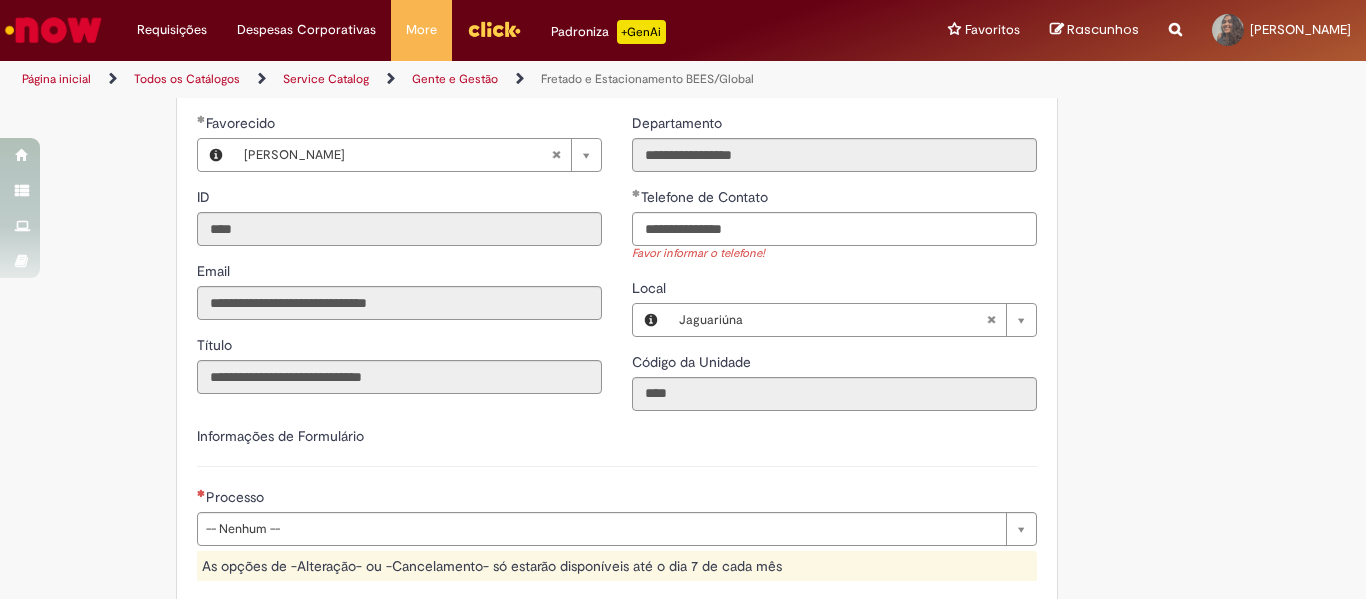 click on "**********" at bounding box center [683, 386] 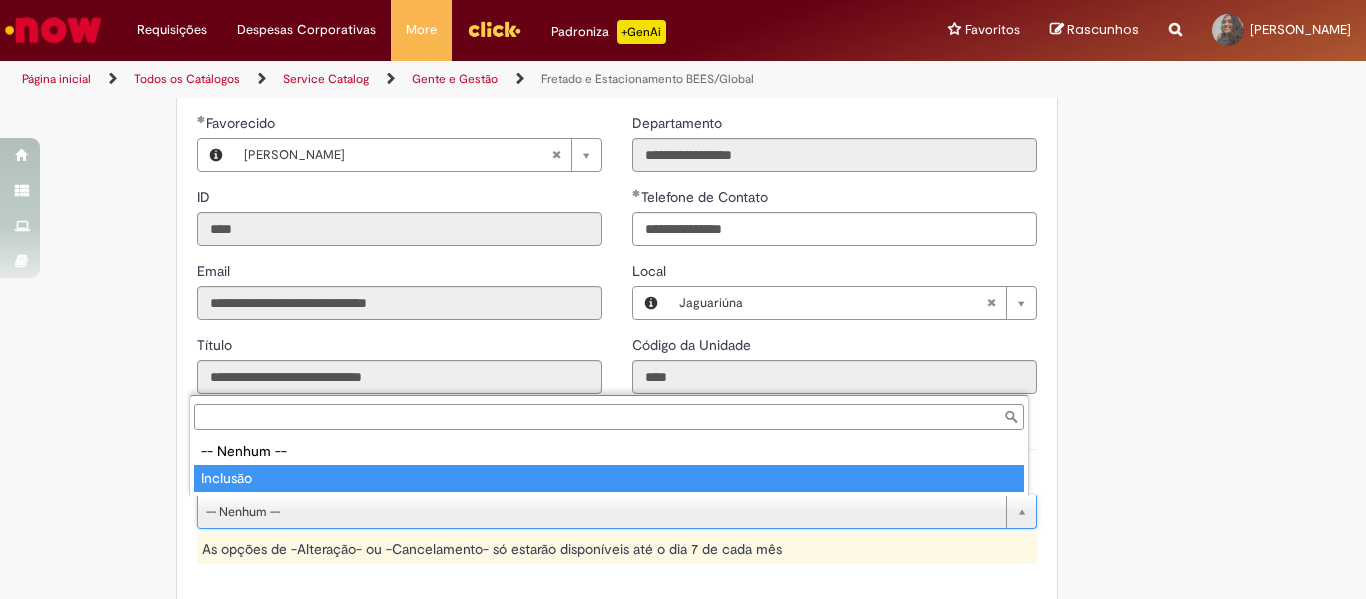 type on "********" 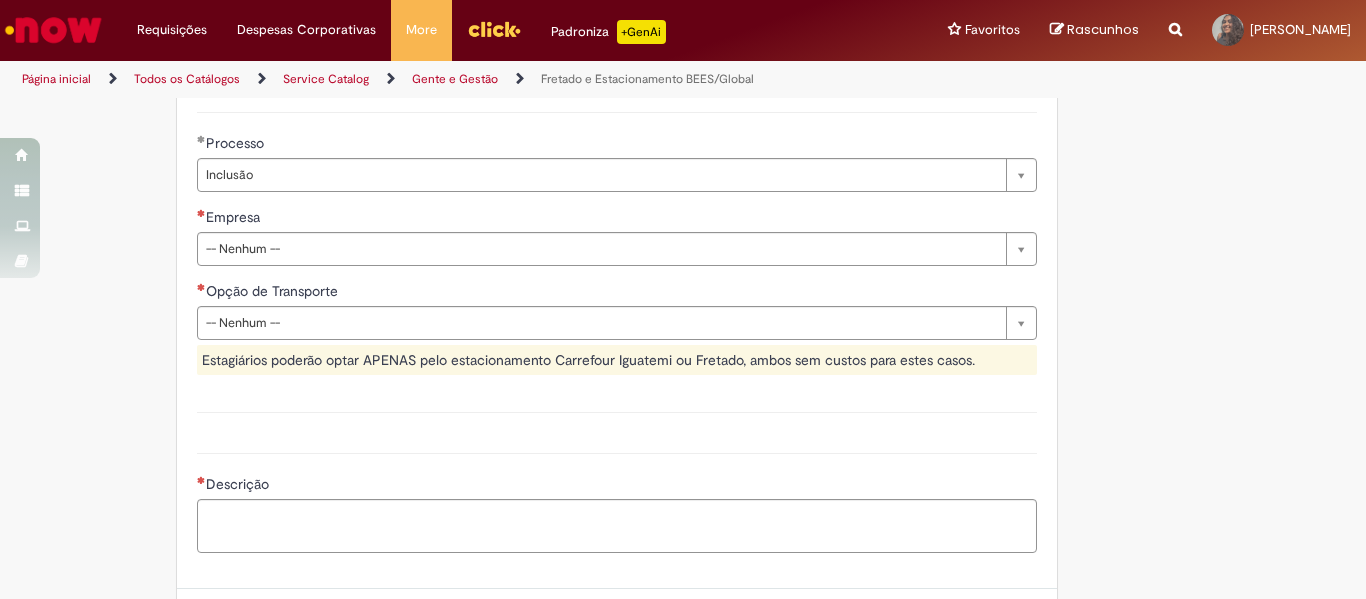 scroll, scrollTop: 652, scrollLeft: 0, axis: vertical 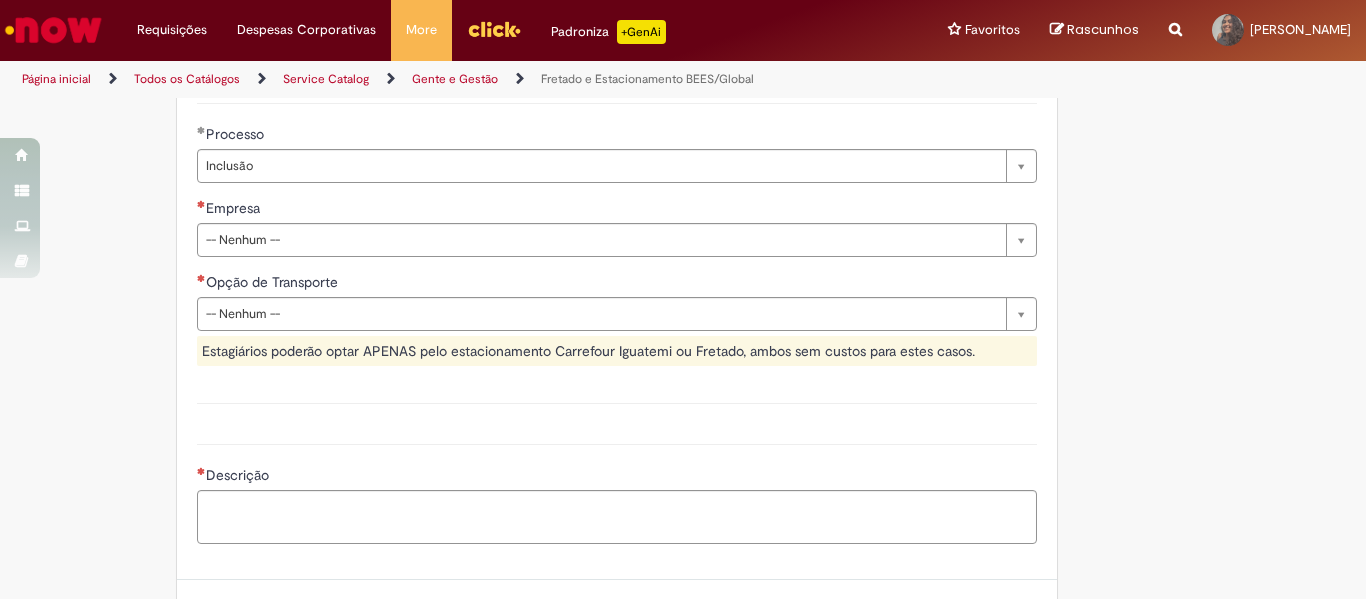 click at bounding box center (1175, 18) 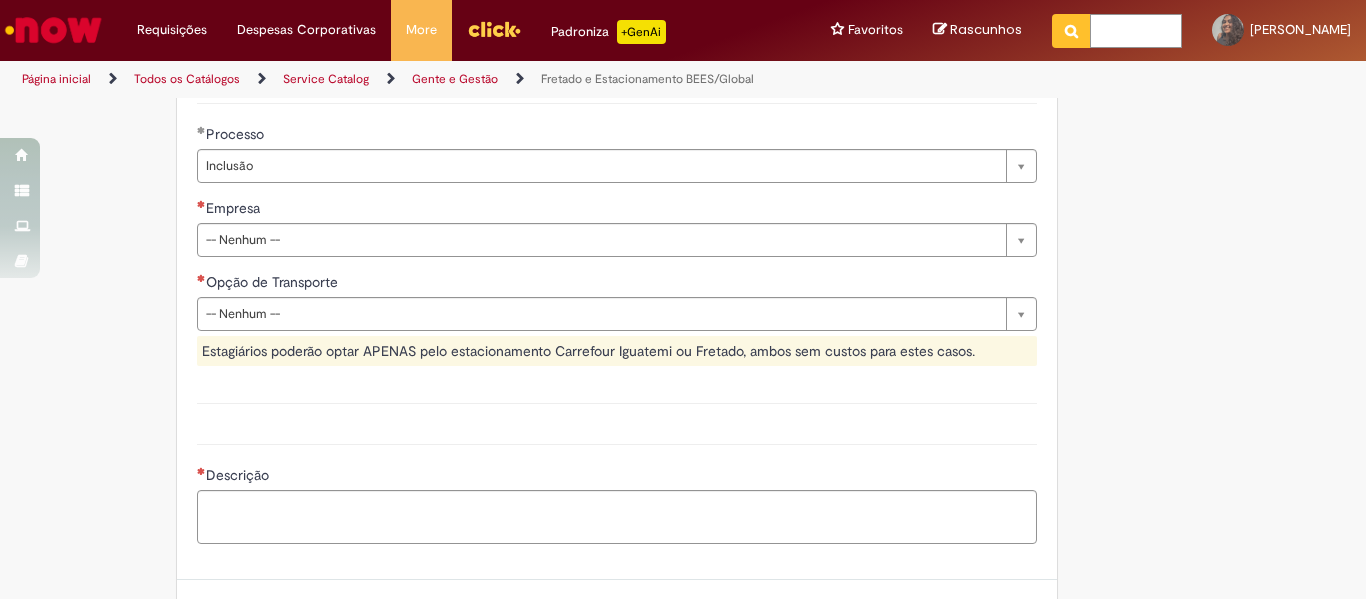 click at bounding box center [1136, 31] 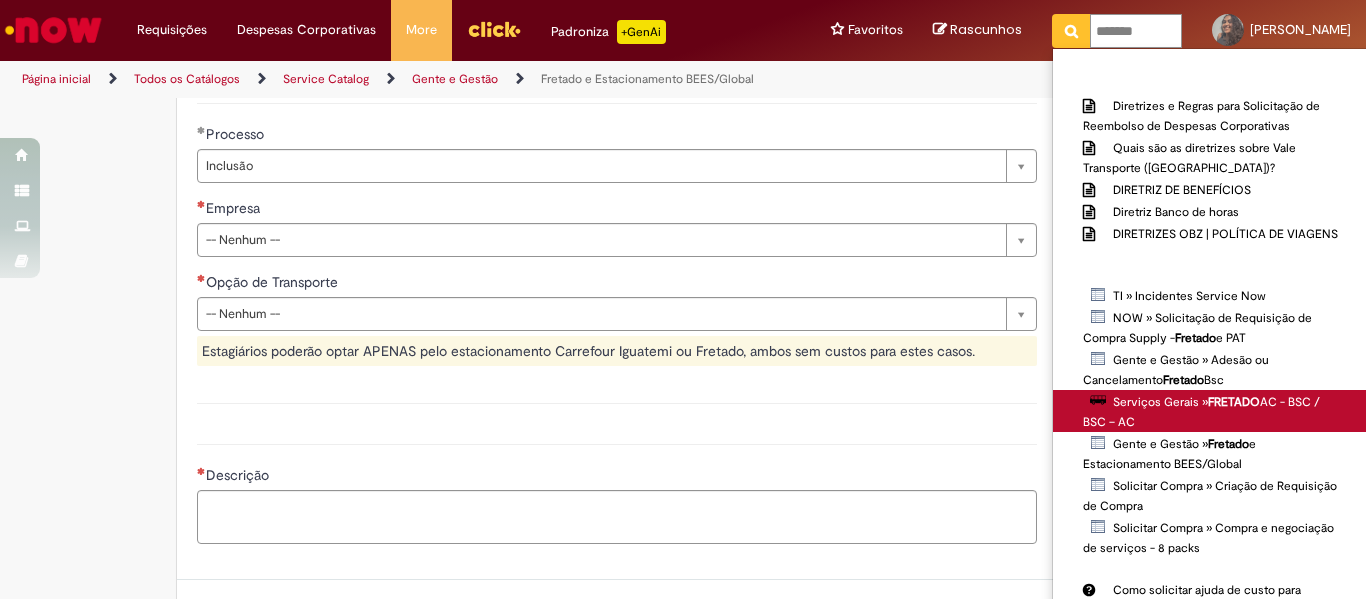 type on "*******" 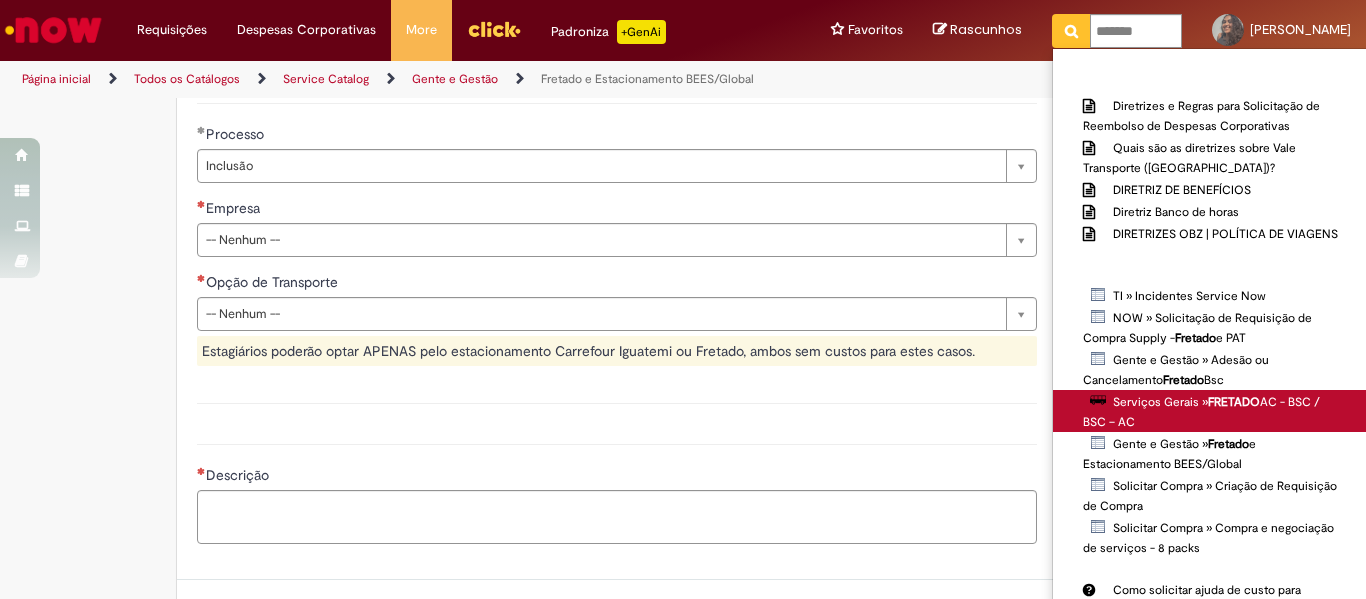 click on "Serviços Gerais »  FRETADO  AC - BSC / BSC – AC" at bounding box center [0, 0] 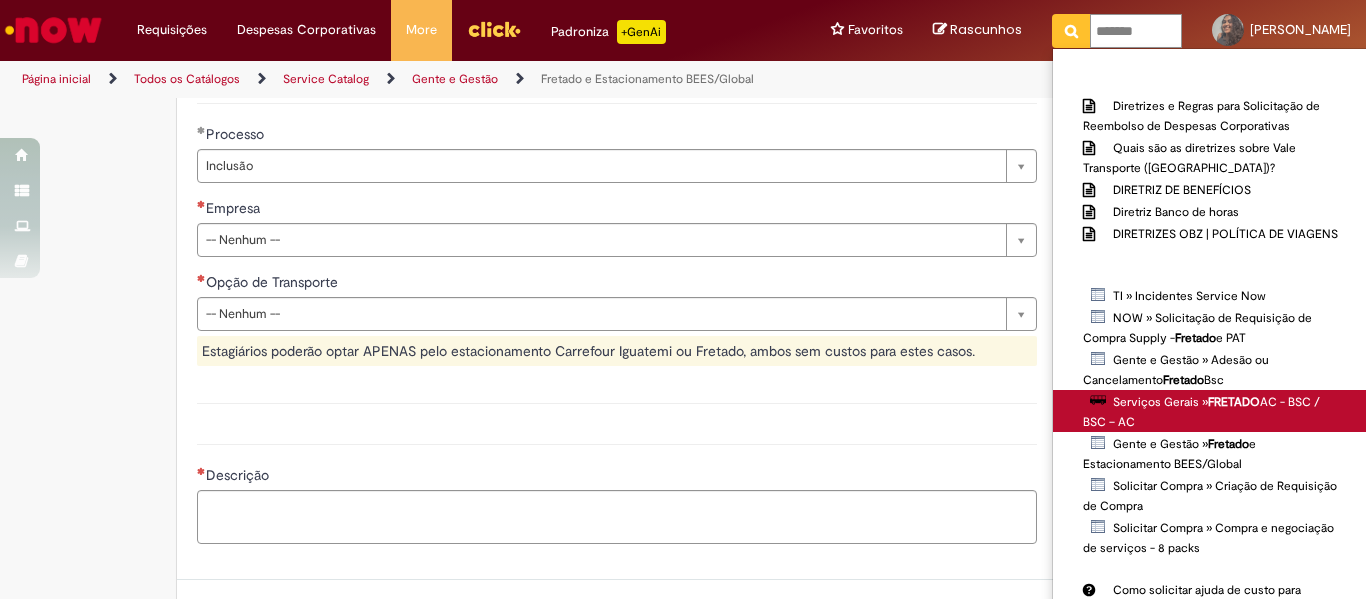 type 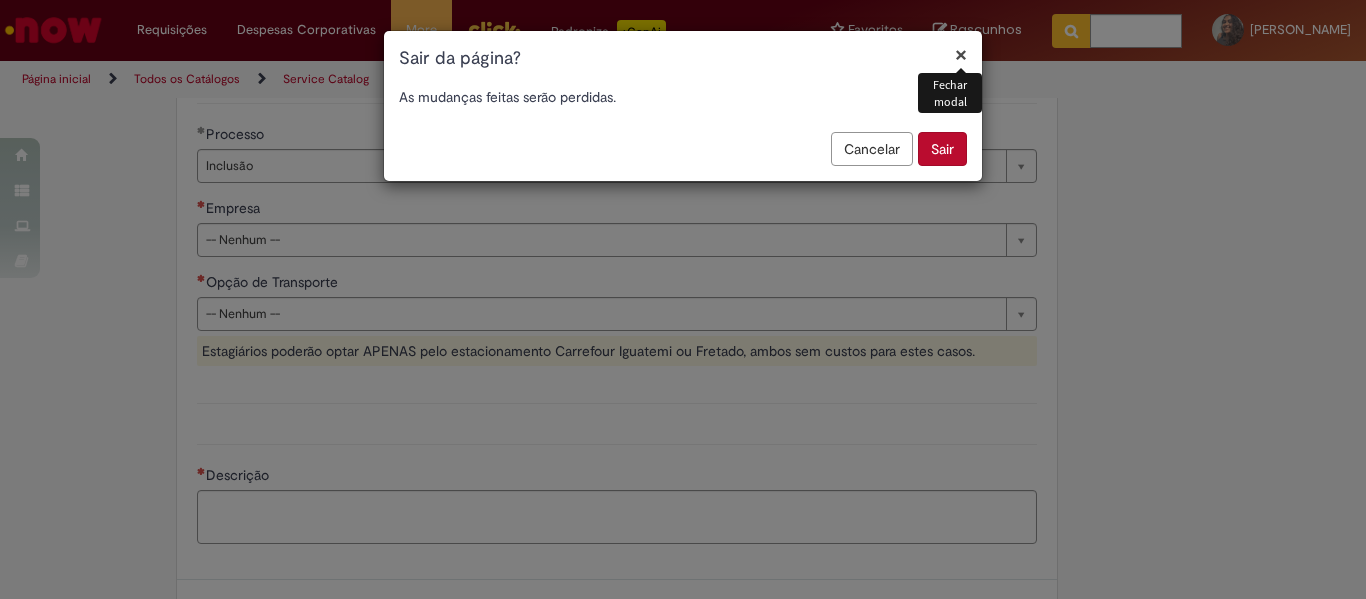 click on "Sair" at bounding box center (942, 149) 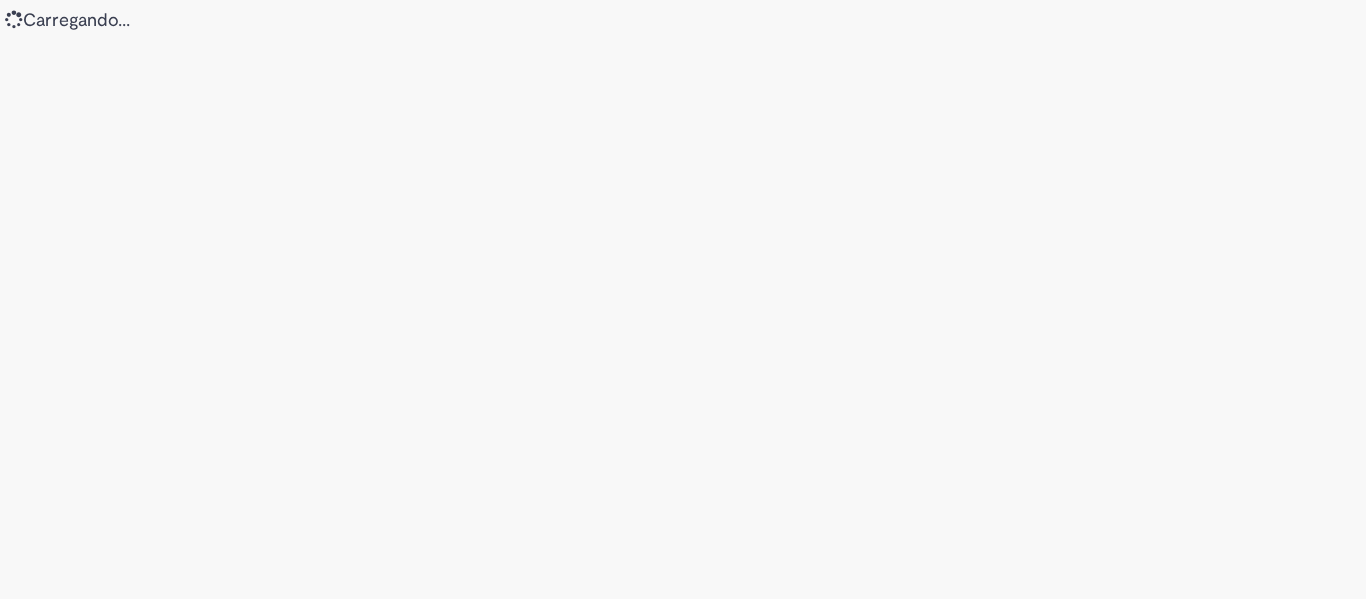 scroll, scrollTop: 0, scrollLeft: 0, axis: both 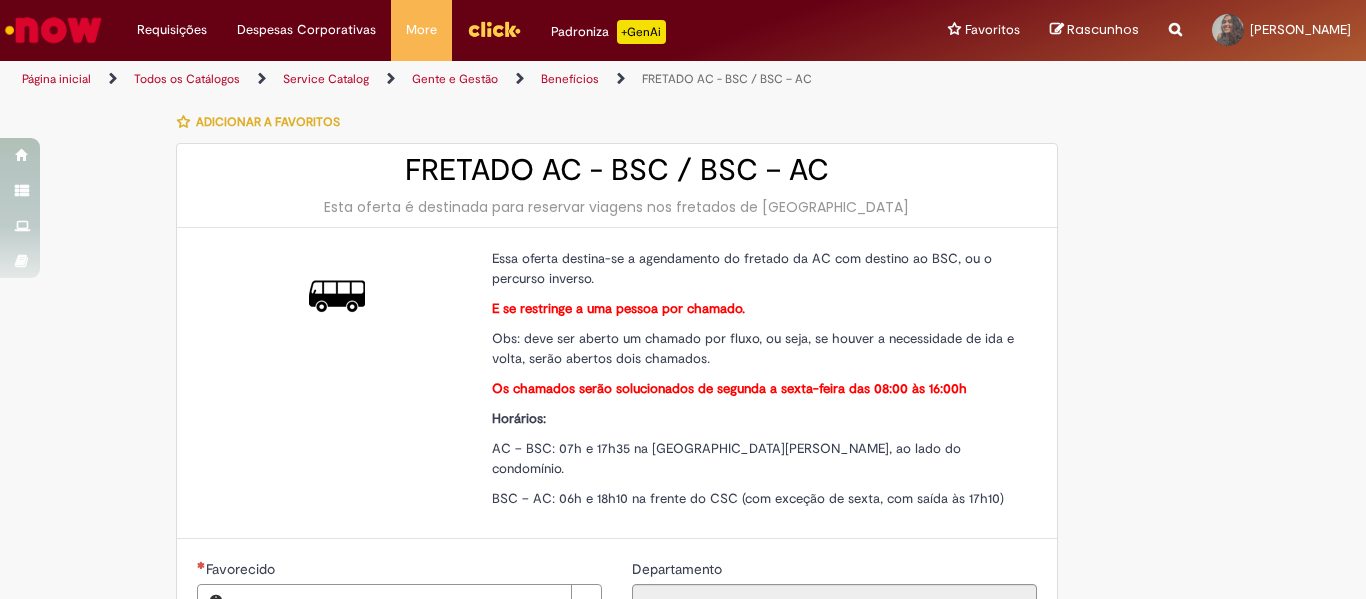 type on "****" 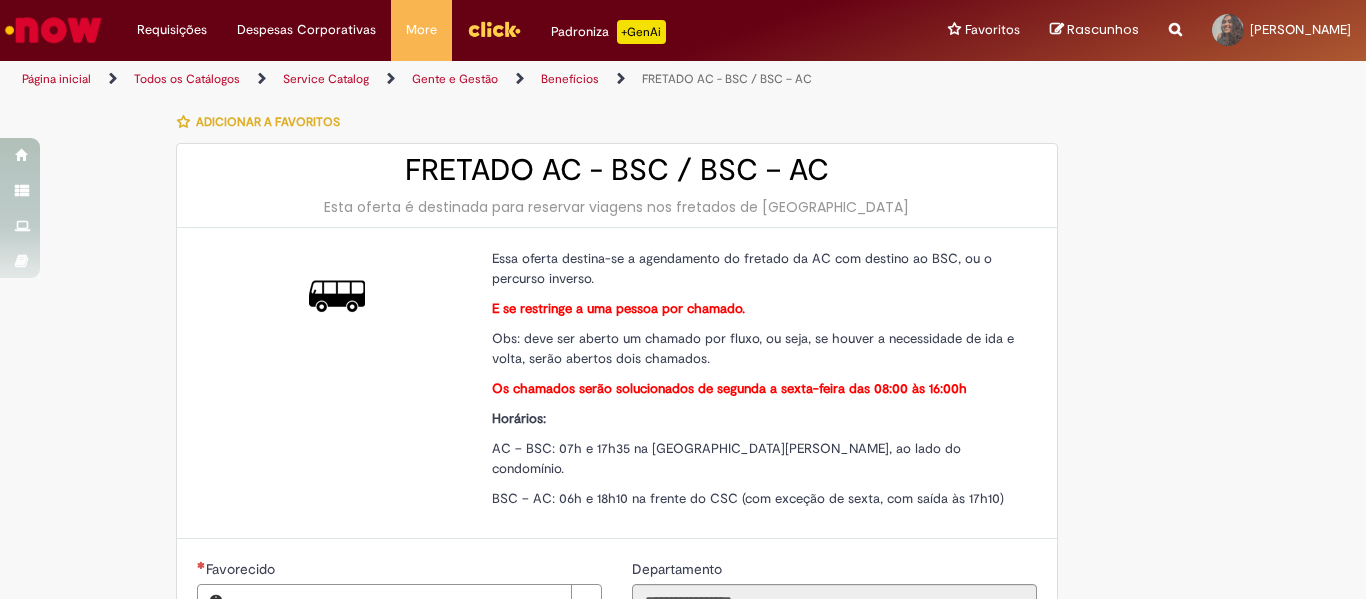 type on "**********" 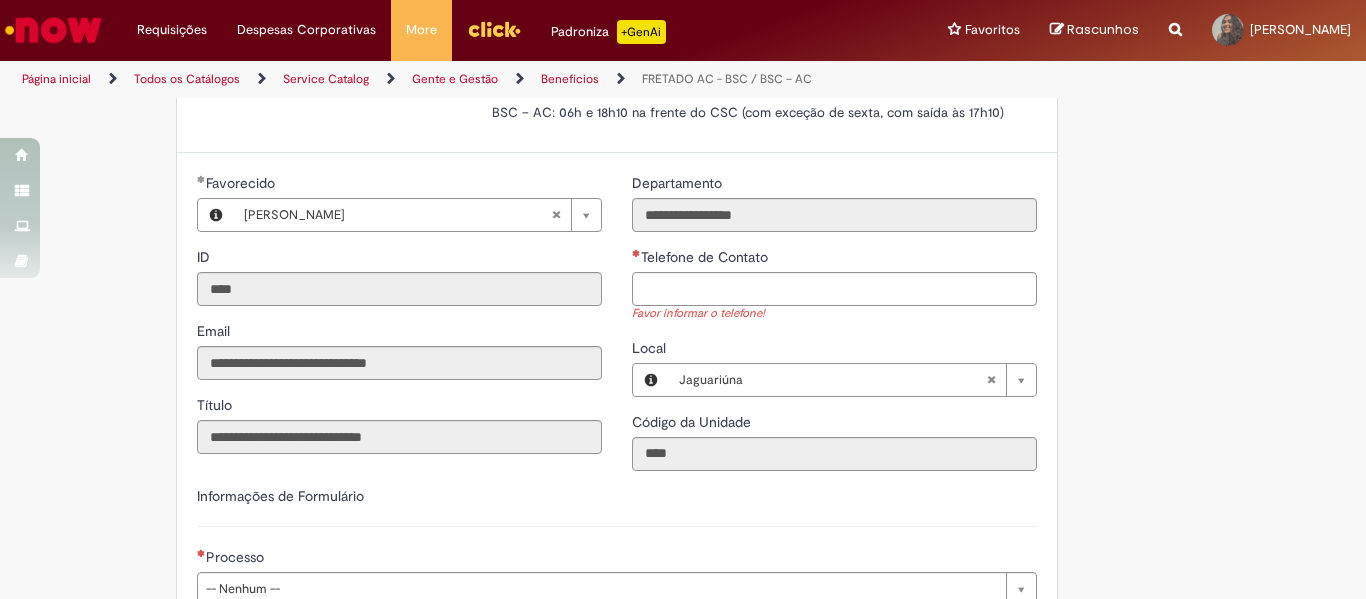 scroll, scrollTop: 391, scrollLeft: 0, axis: vertical 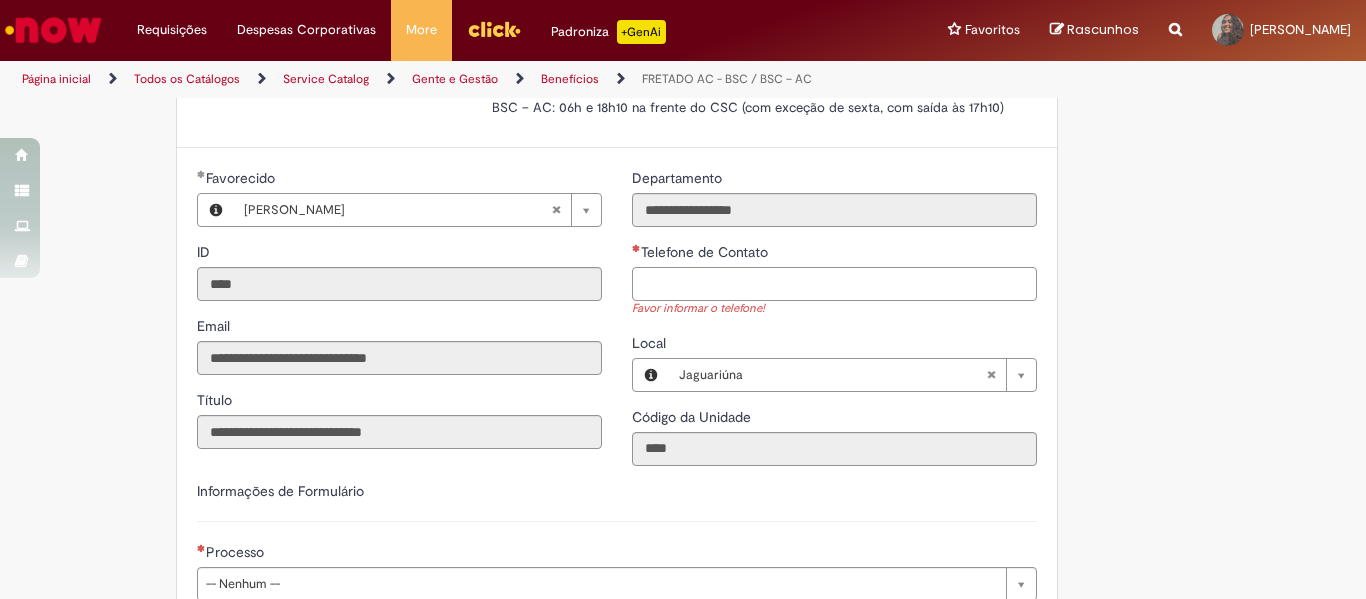 click on "Telefone de Contato" at bounding box center (834, 284) 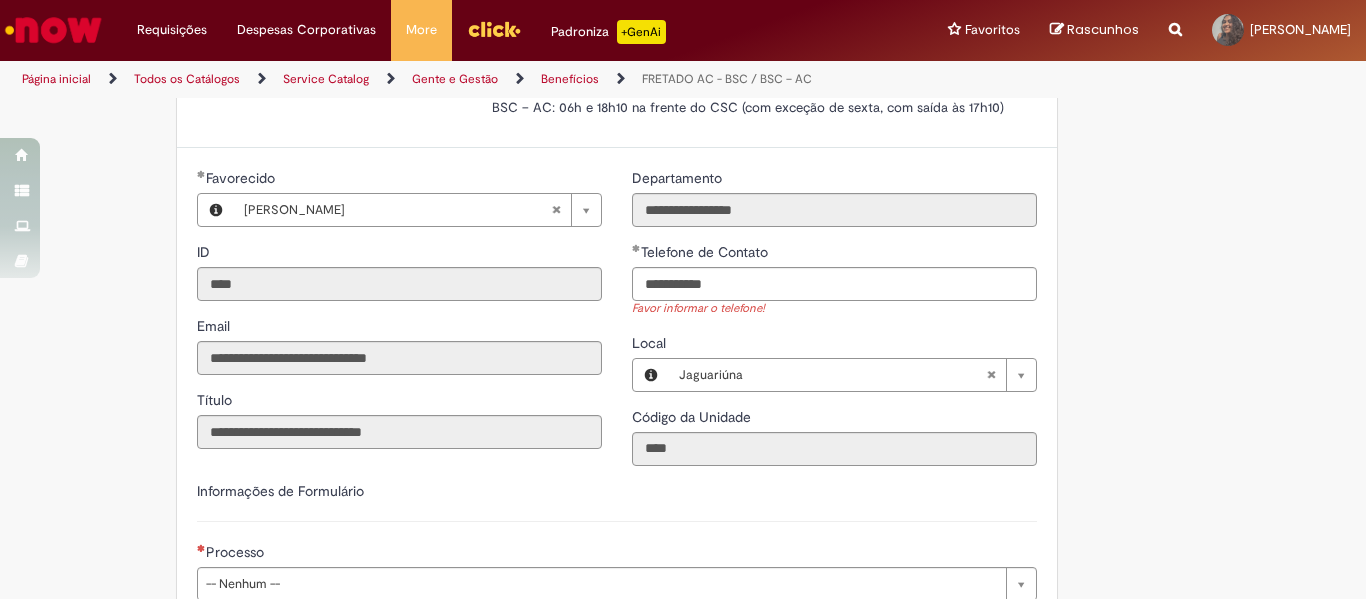 type on "**********" 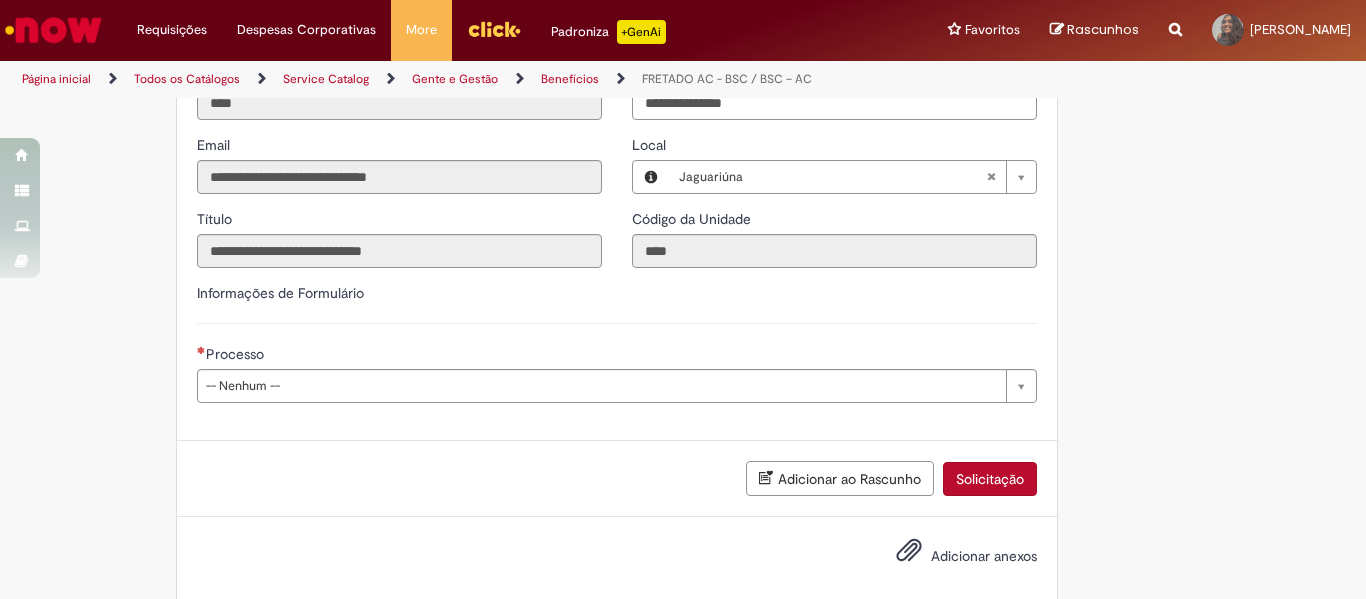 scroll, scrollTop: 579, scrollLeft: 0, axis: vertical 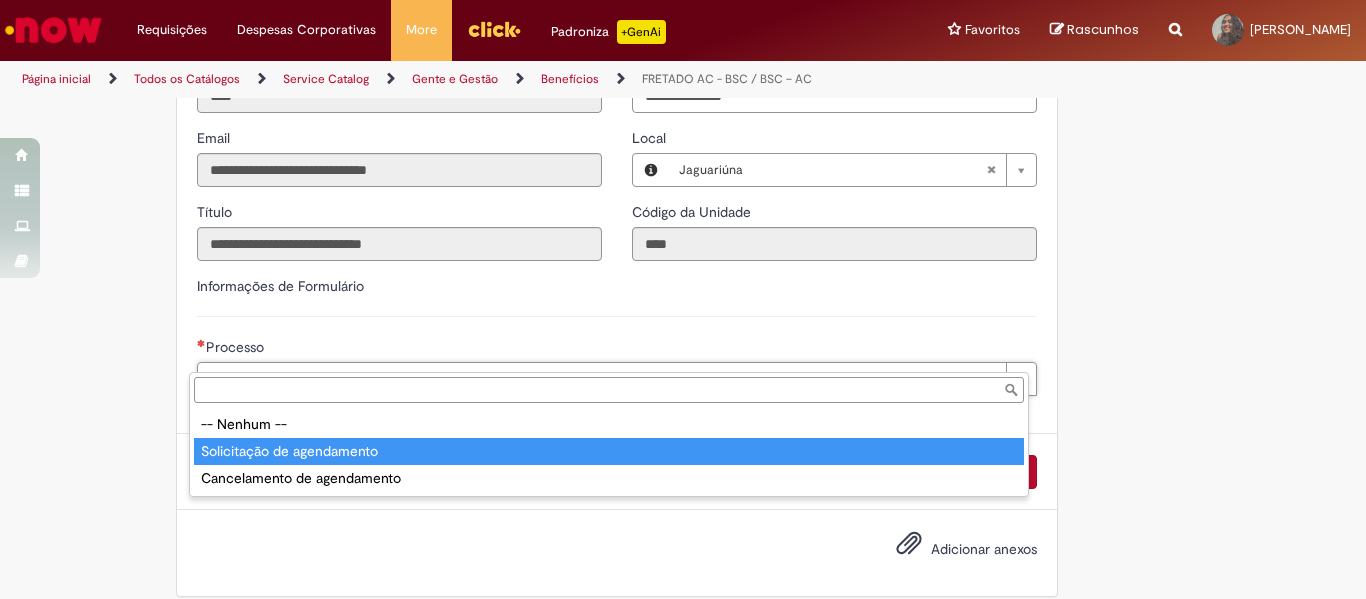type on "**********" 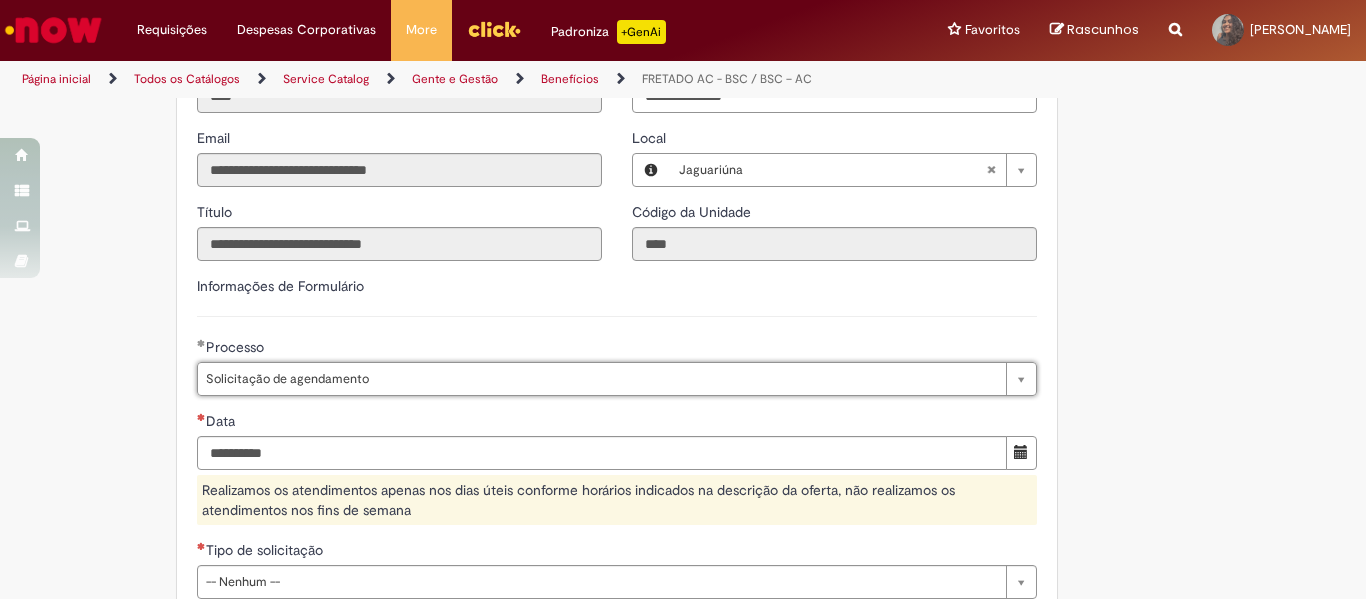 click at bounding box center (1021, 453) 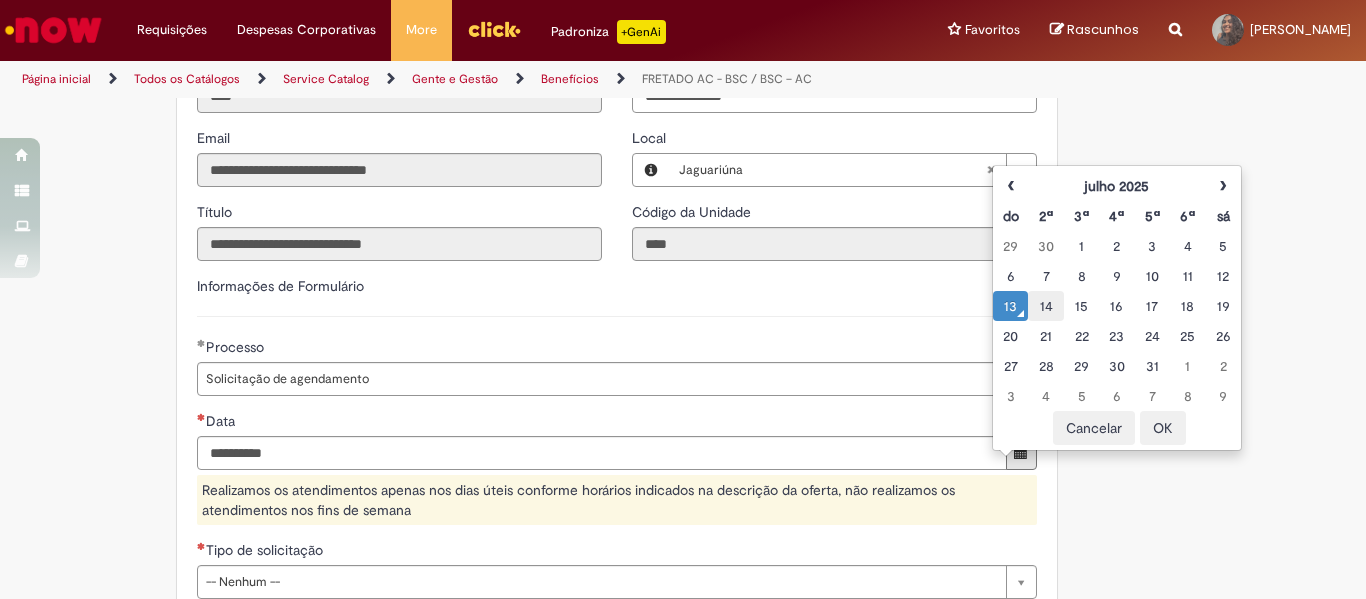 click on "14" at bounding box center [1045, 306] 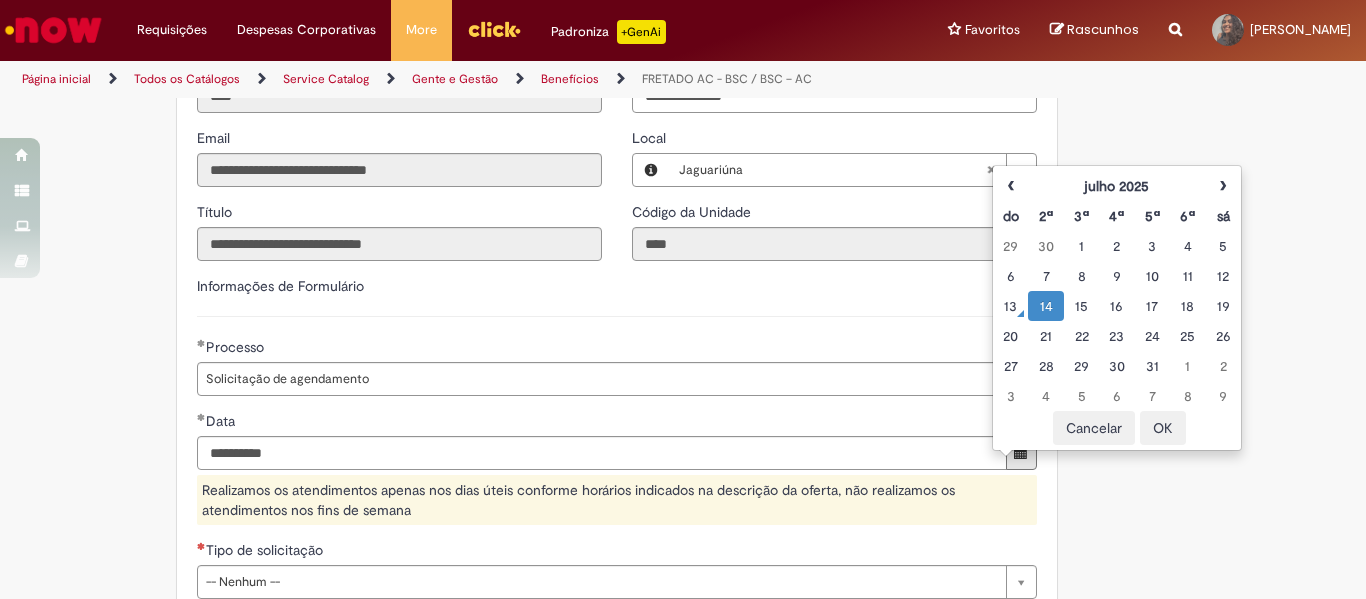 click on "OK" at bounding box center (1163, 428) 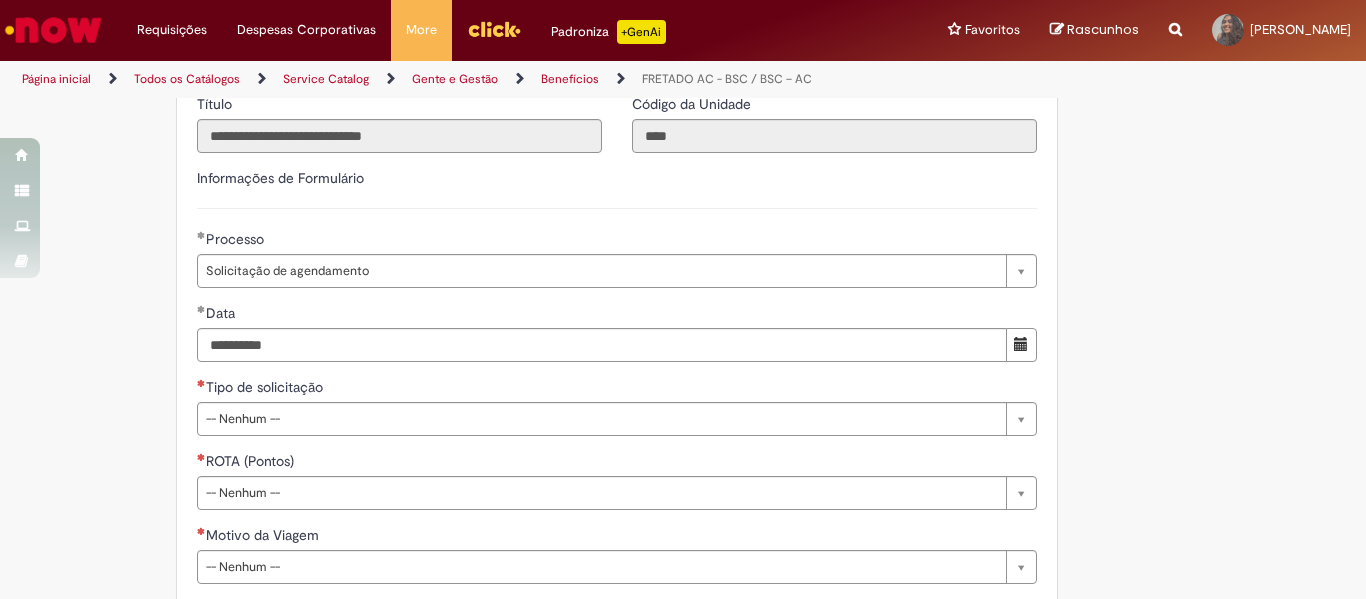 scroll, scrollTop: 788, scrollLeft: 0, axis: vertical 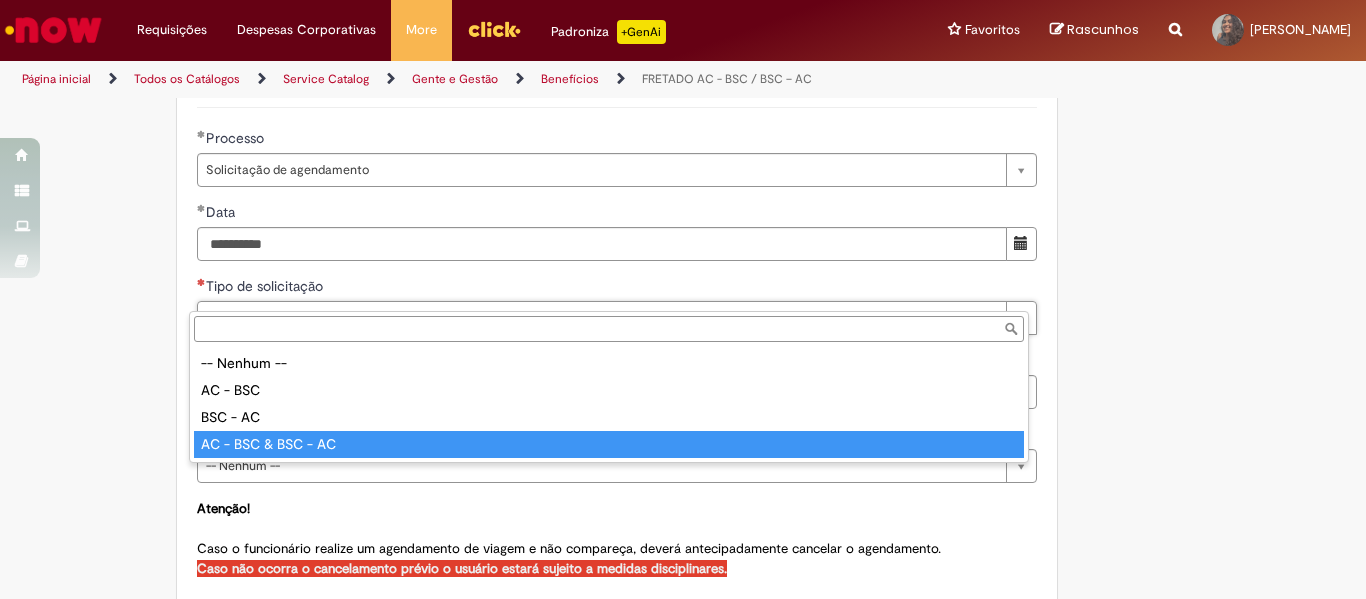 type on "**********" 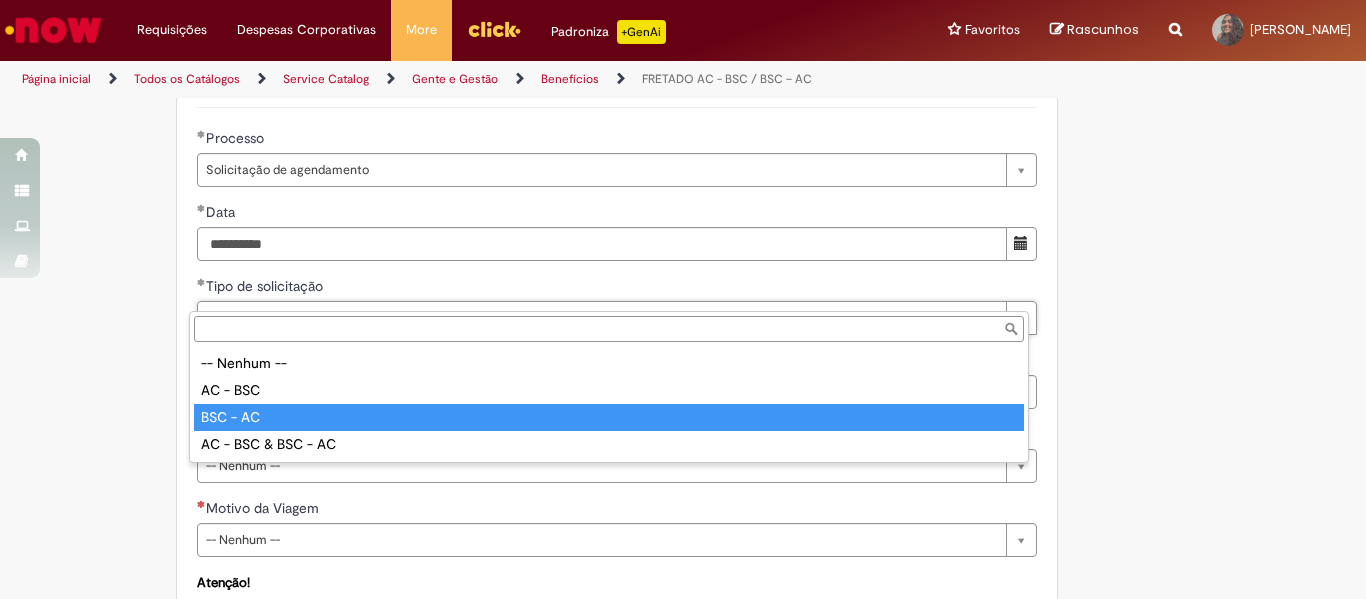 type on "********" 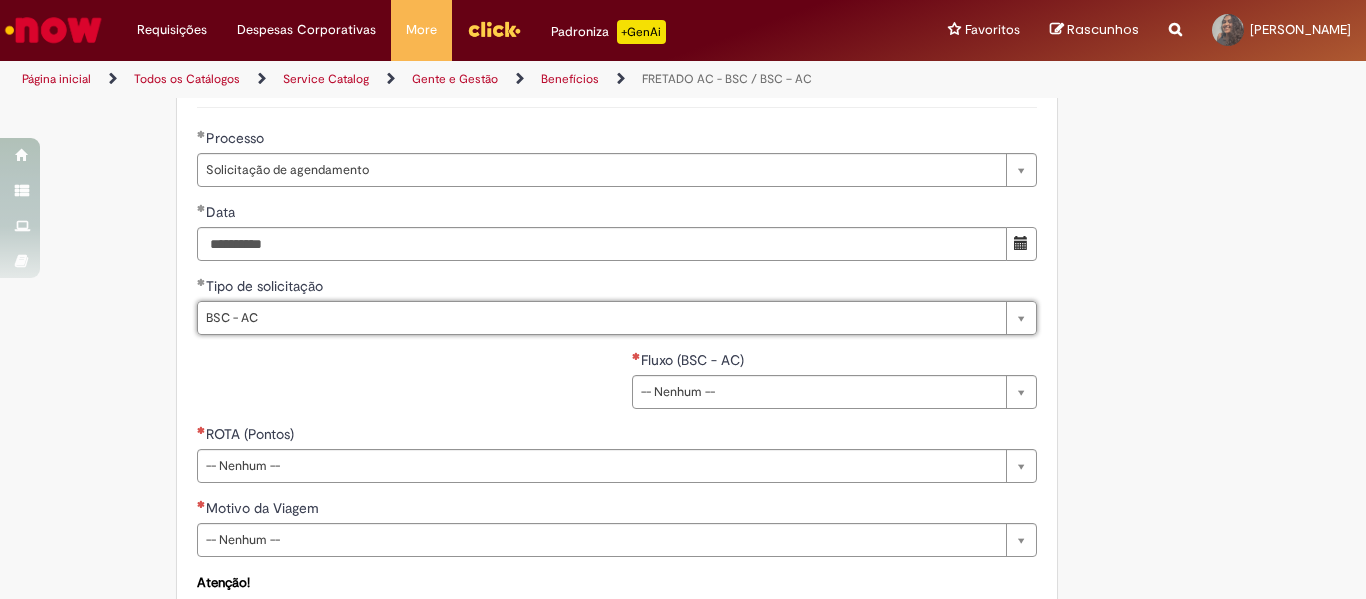 scroll, scrollTop: 0, scrollLeft: 0, axis: both 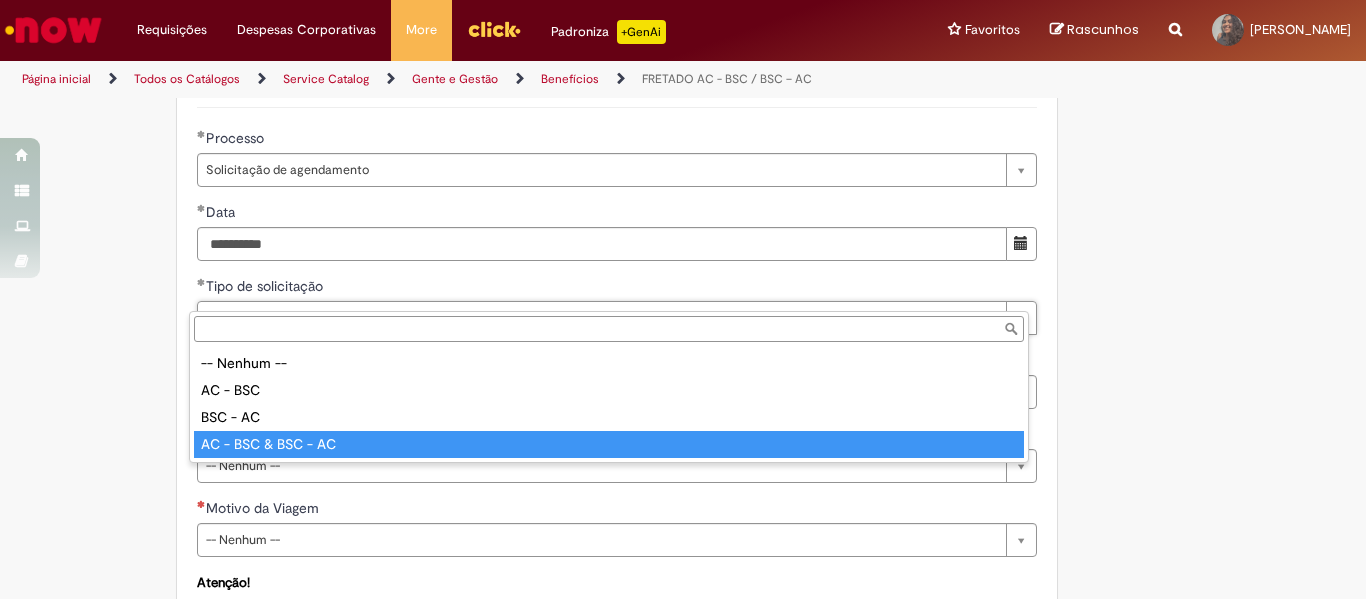 type on "**********" 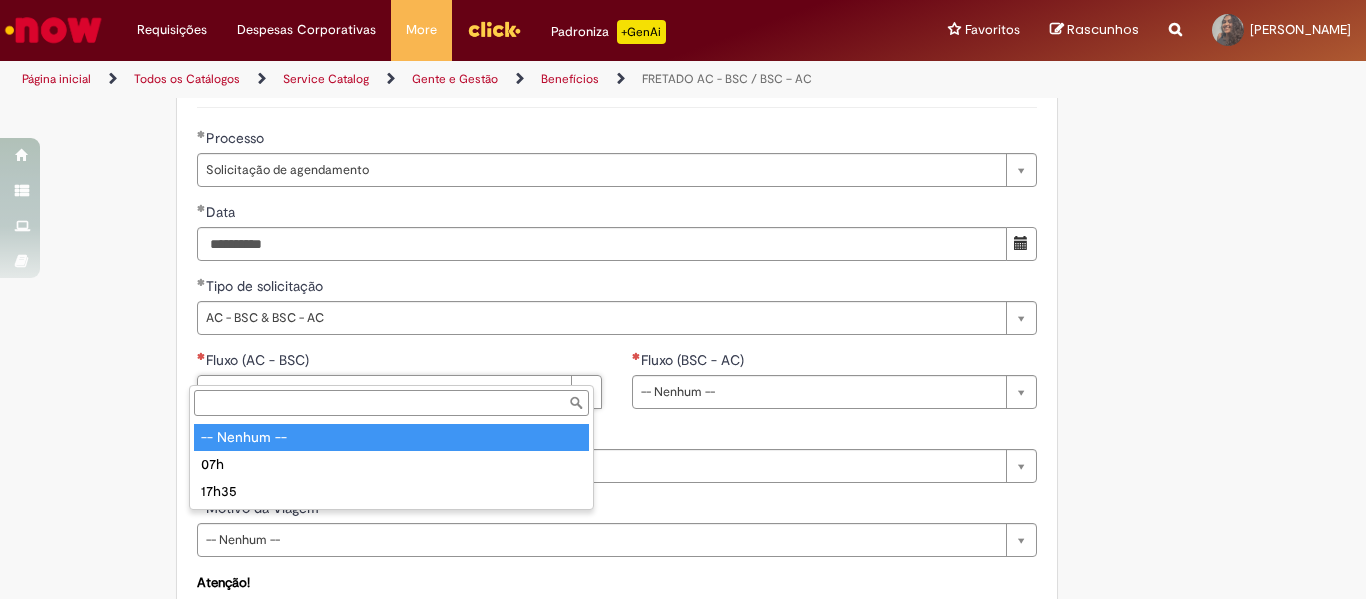 scroll, scrollTop: 0, scrollLeft: 0, axis: both 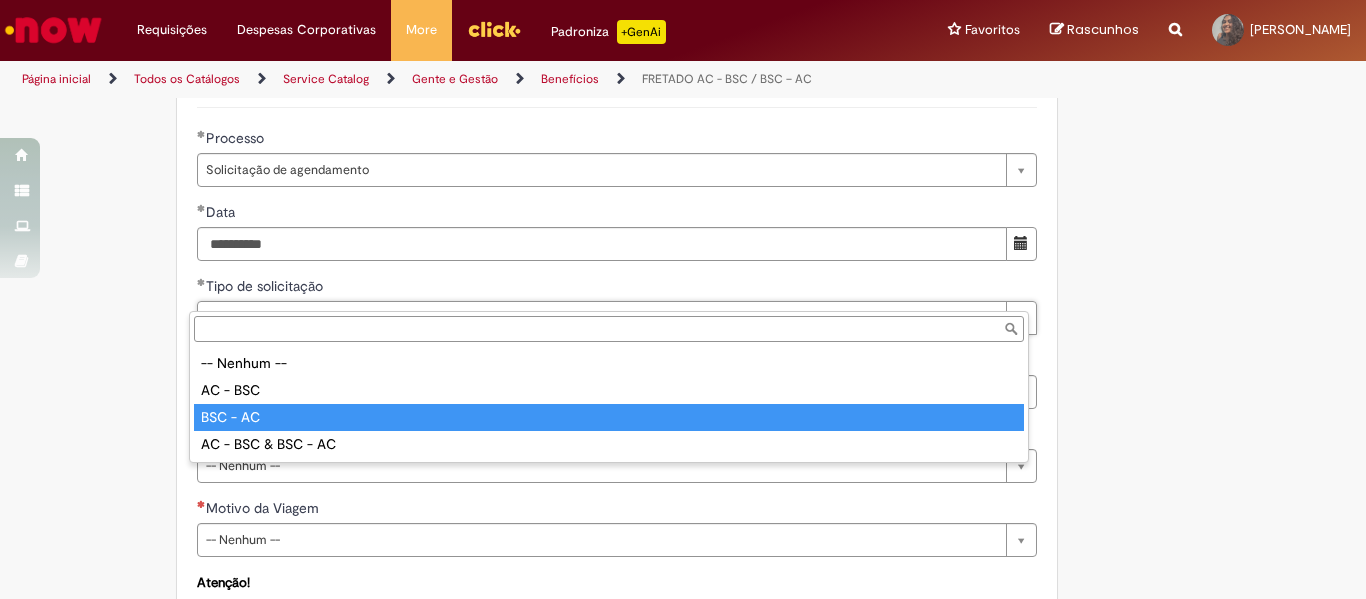 type on "********" 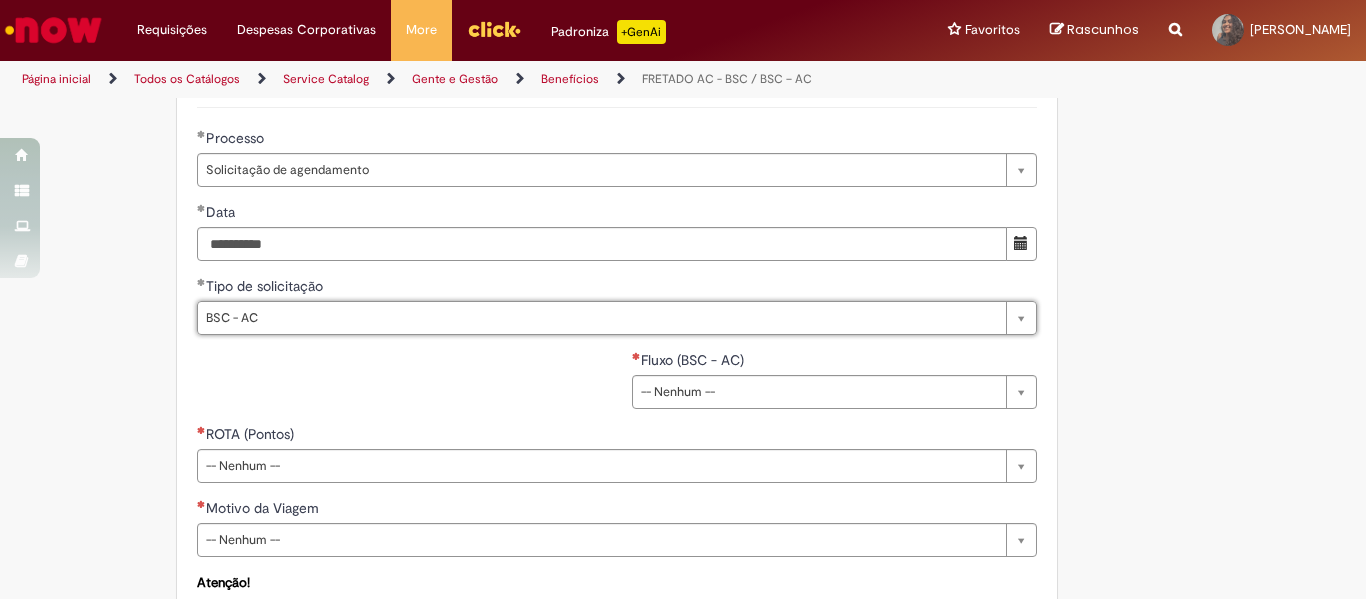 scroll, scrollTop: 0, scrollLeft: 0, axis: both 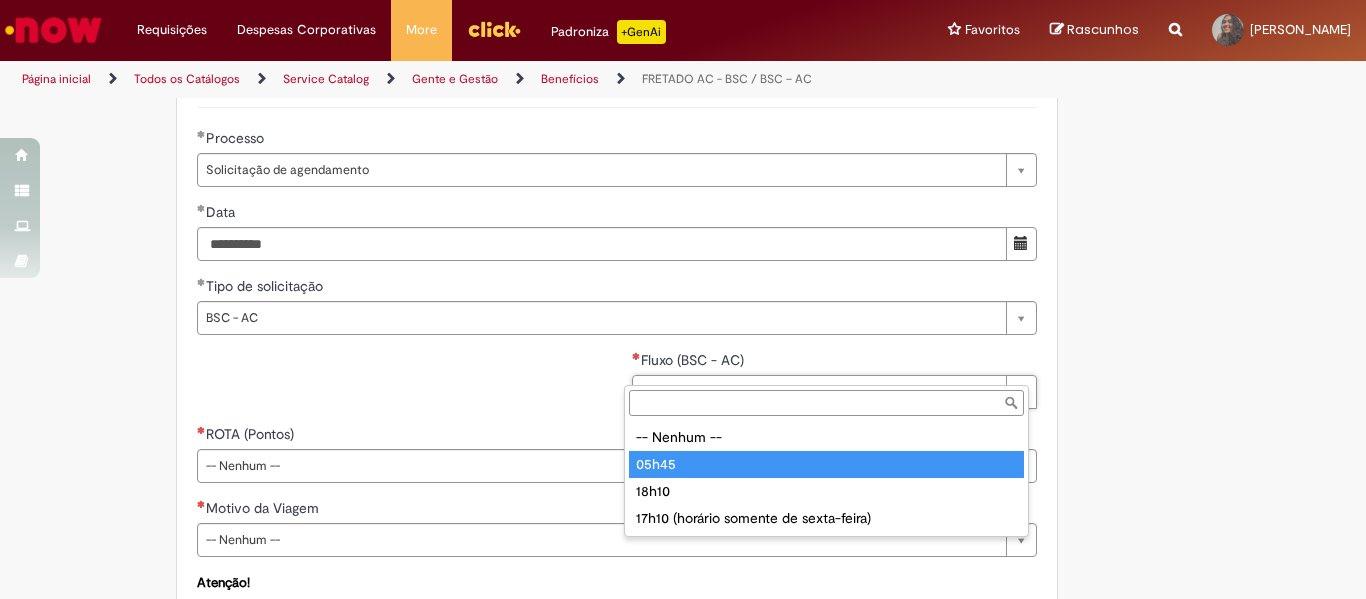 type on "*****" 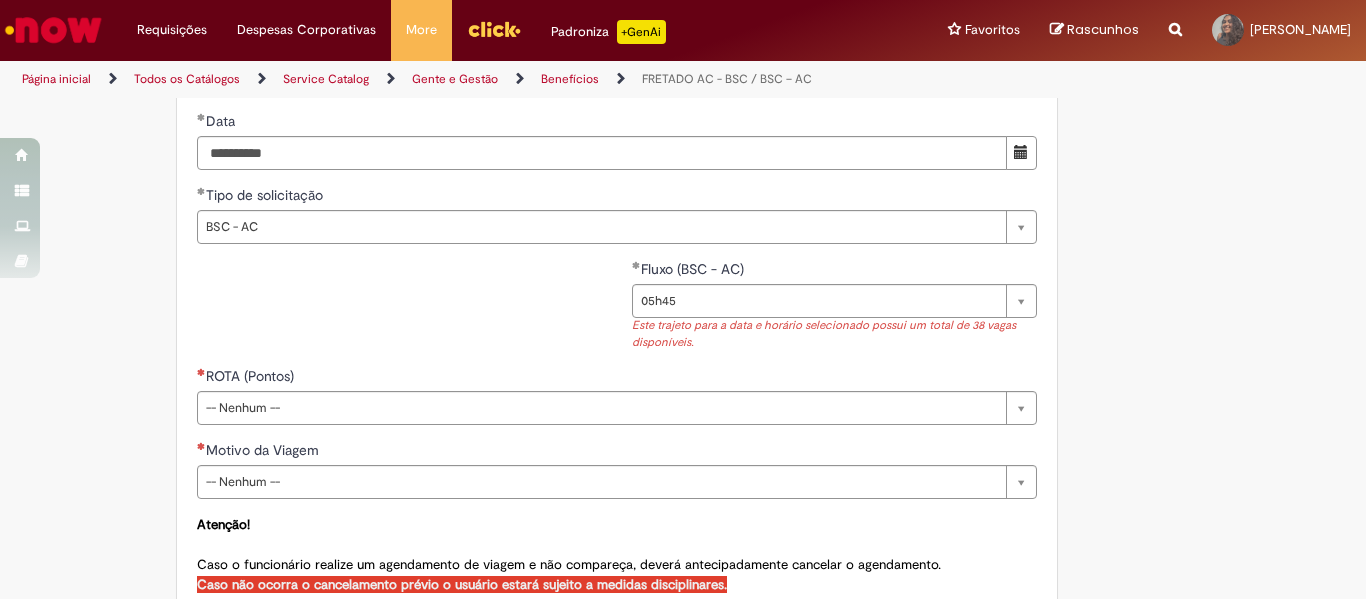 scroll, scrollTop: 914, scrollLeft: 0, axis: vertical 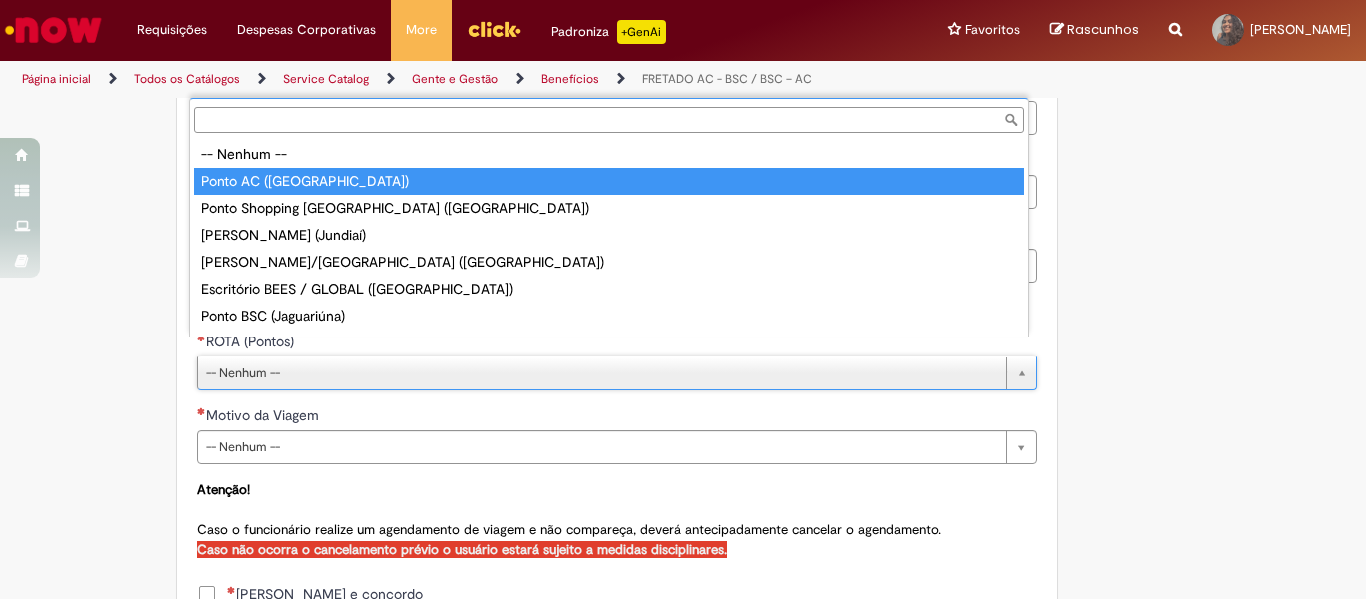 type on "**********" 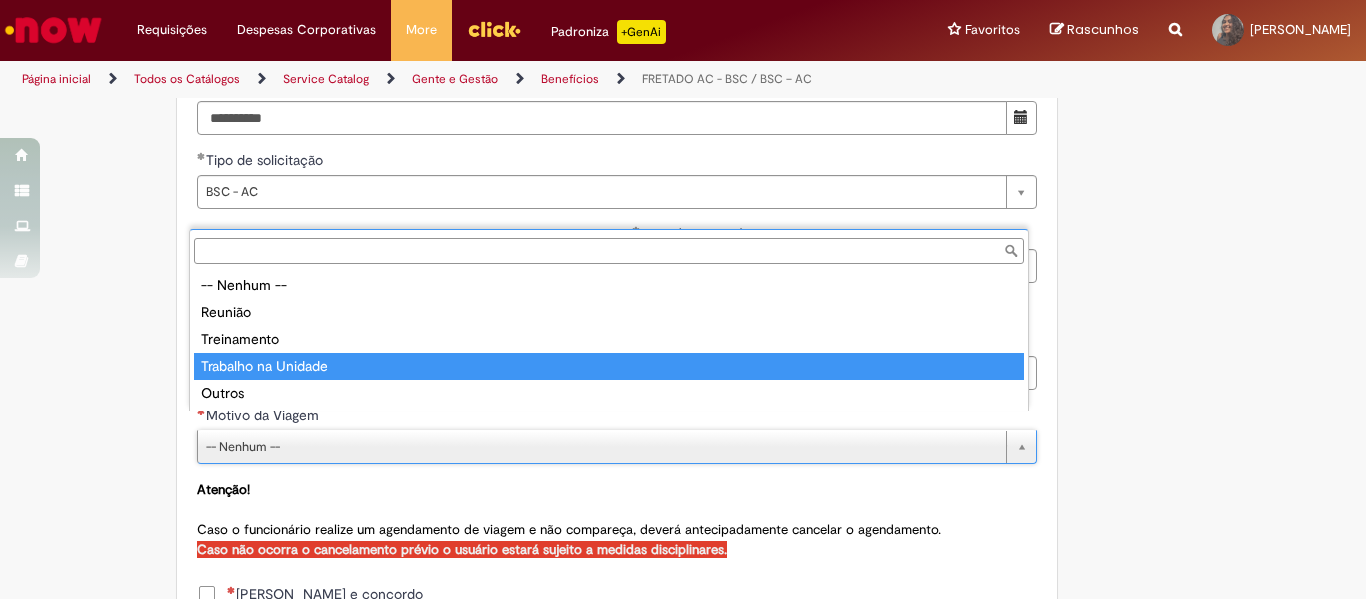 type on "**********" 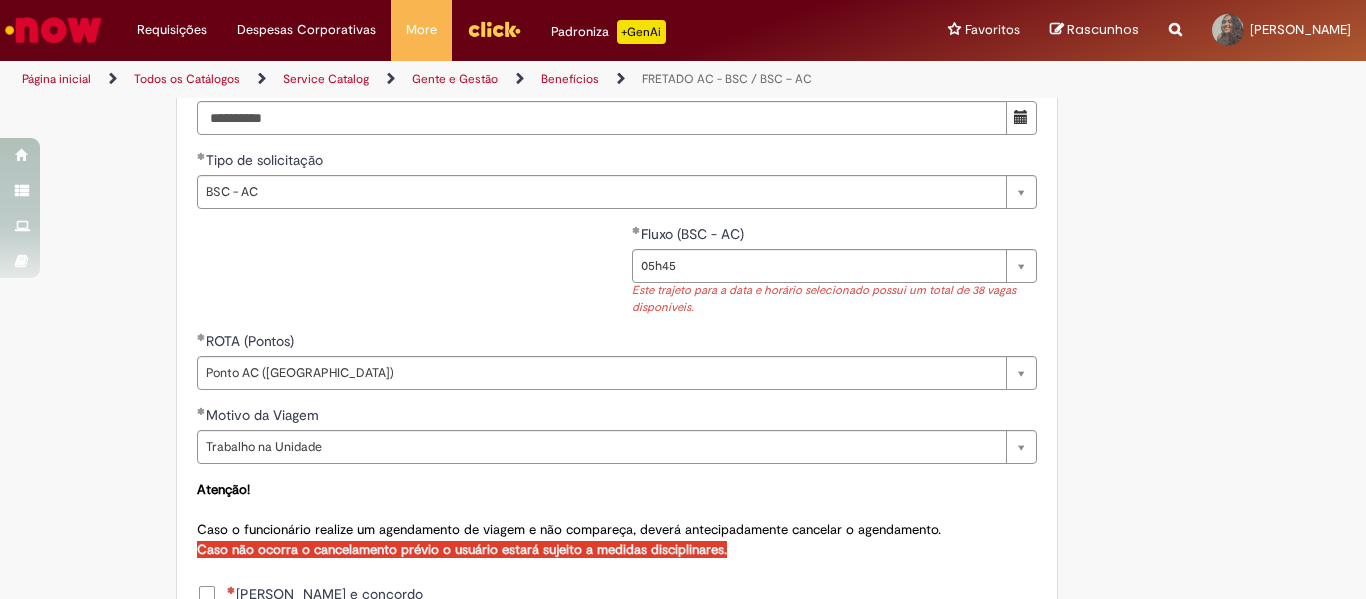 scroll, scrollTop: 1036, scrollLeft: 0, axis: vertical 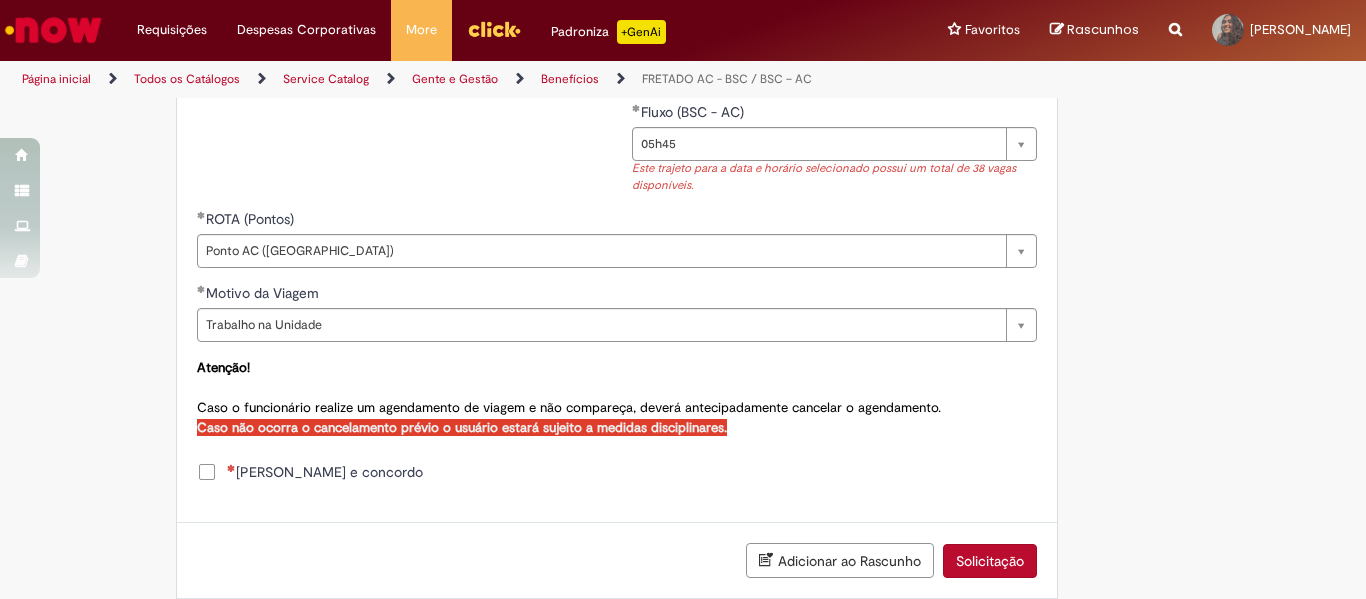 click on "[PERSON_NAME] e concordo" at bounding box center [325, 472] 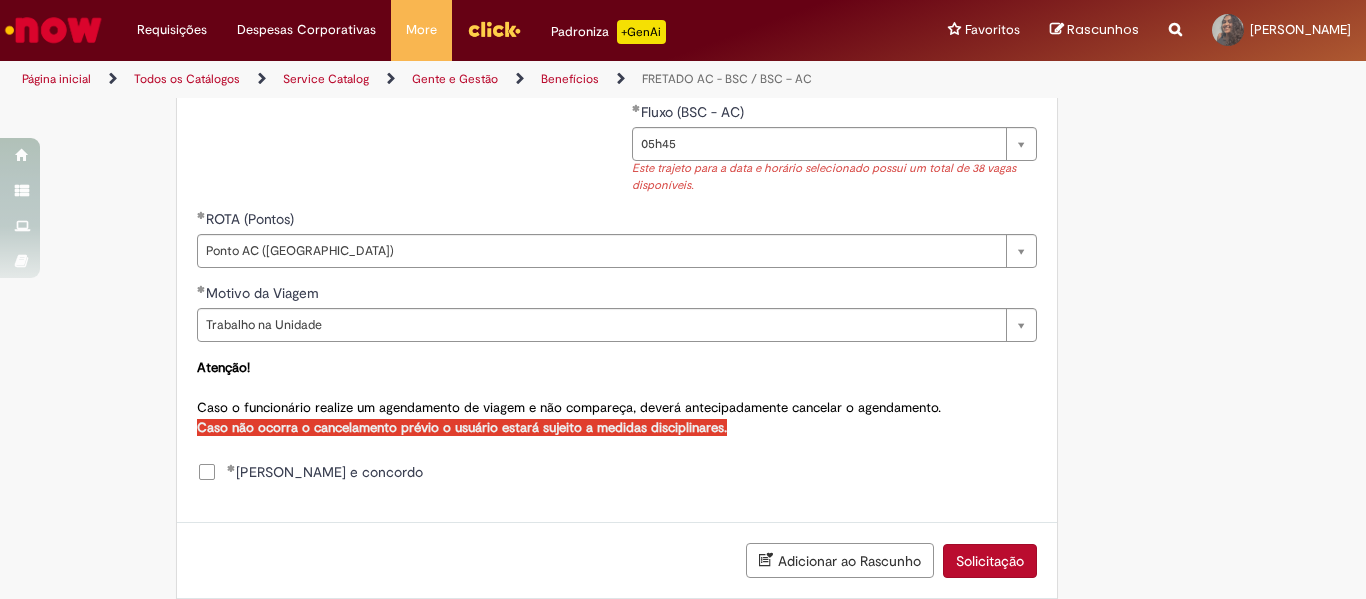 scroll, scrollTop: 1126, scrollLeft: 0, axis: vertical 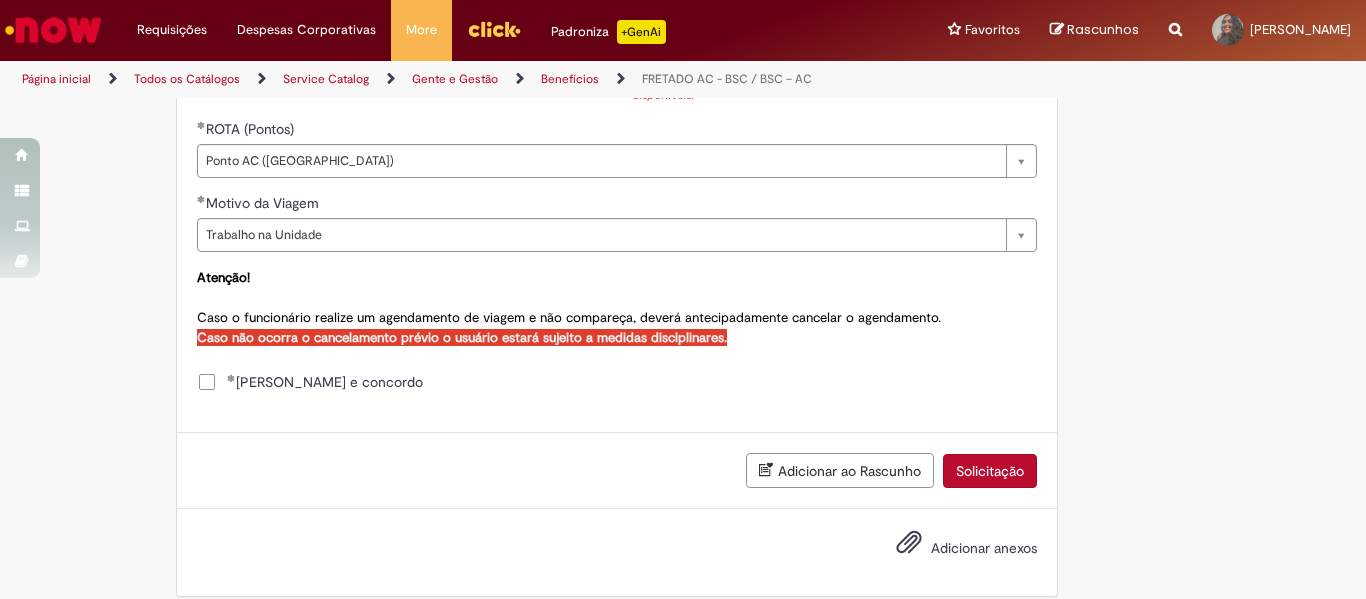 click on "Solicitação" at bounding box center [990, 471] 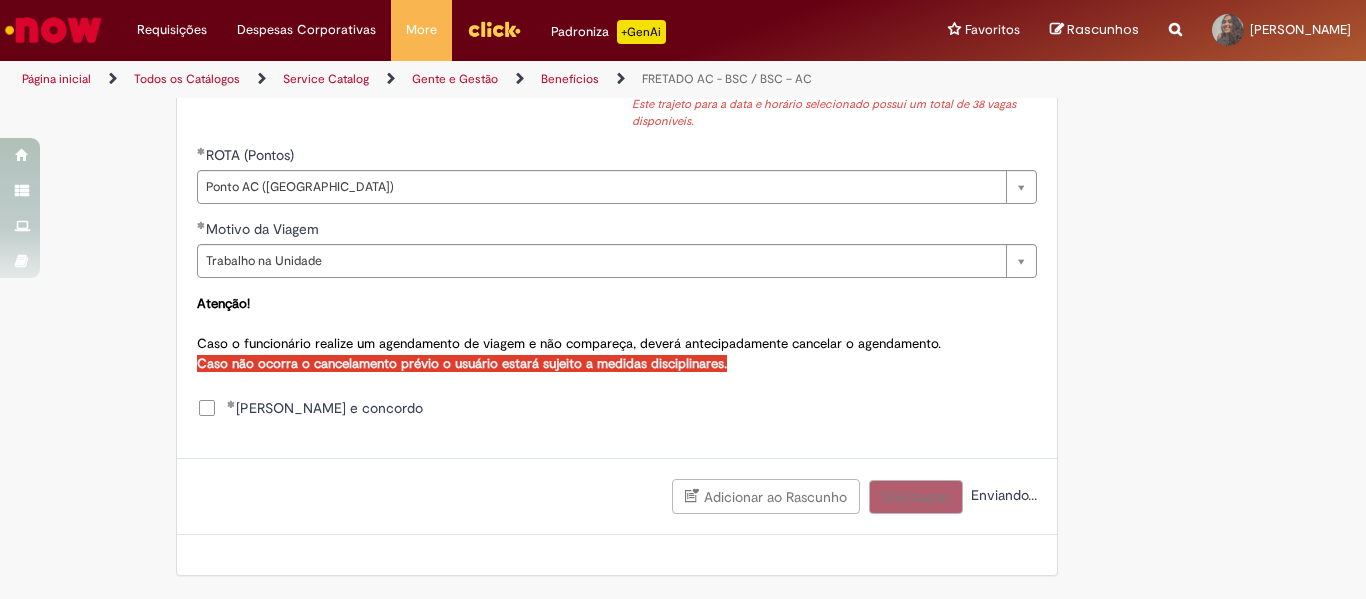 scroll, scrollTop: 1080, scrollLeft: 0, axis: vertical 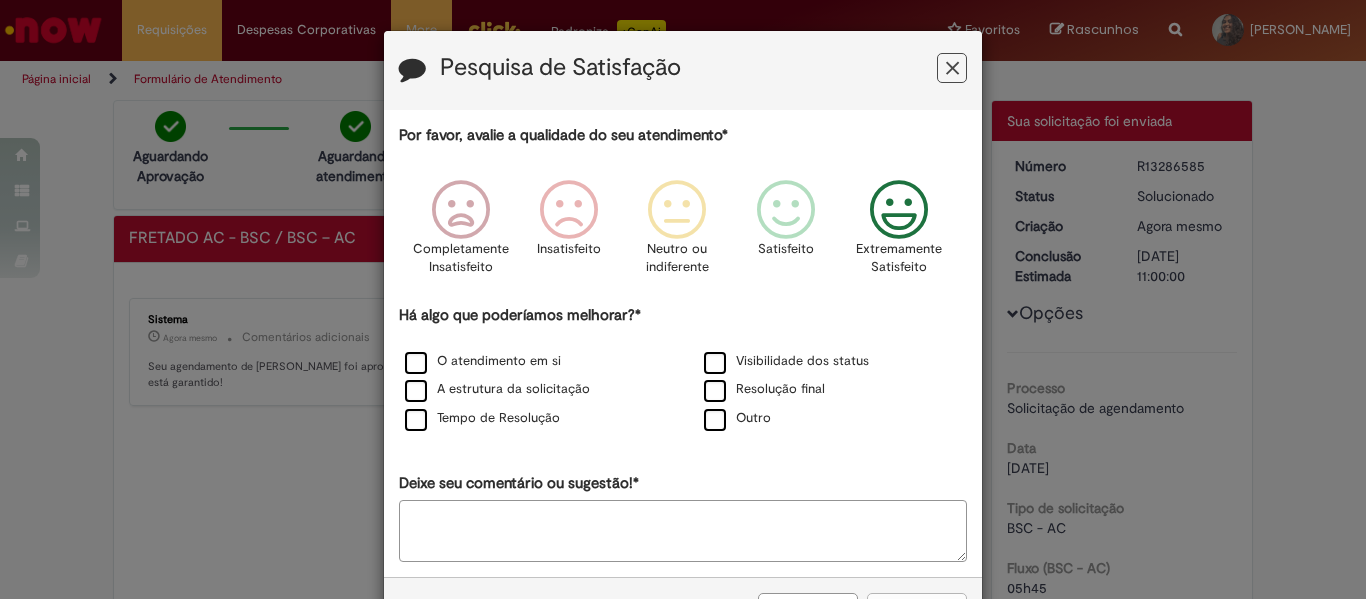 click at bounding box center [899, 210] 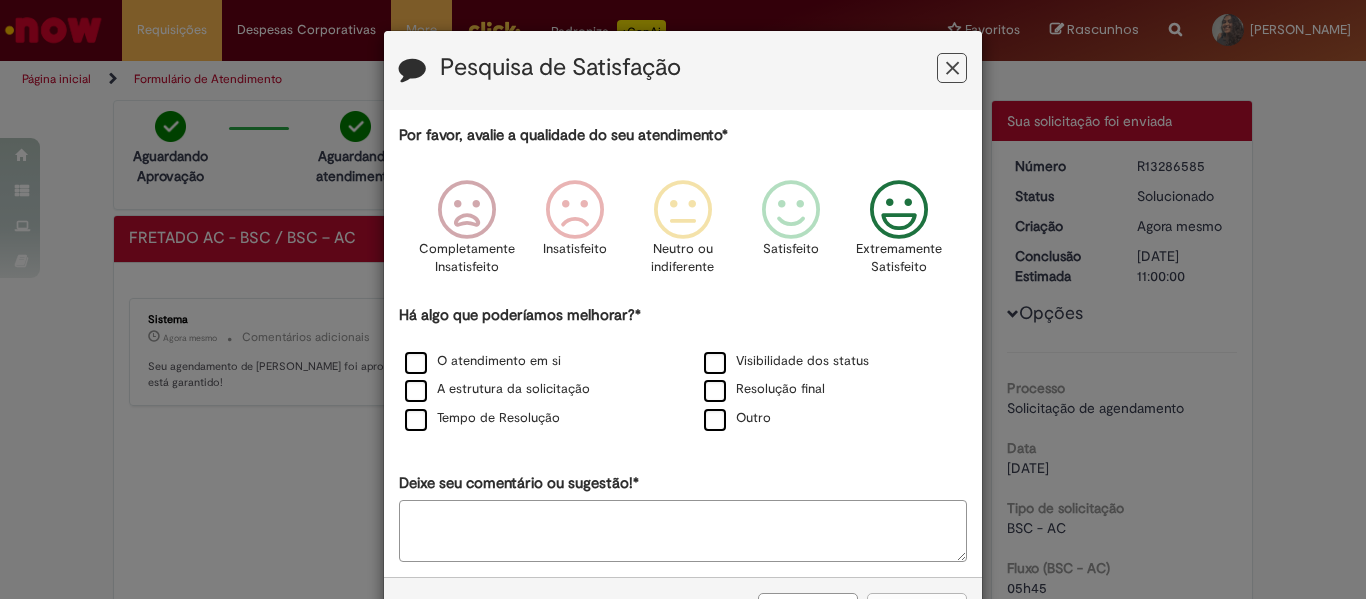 scroll, scrollTop: 76, scrollLeft: 0, axis: vertical 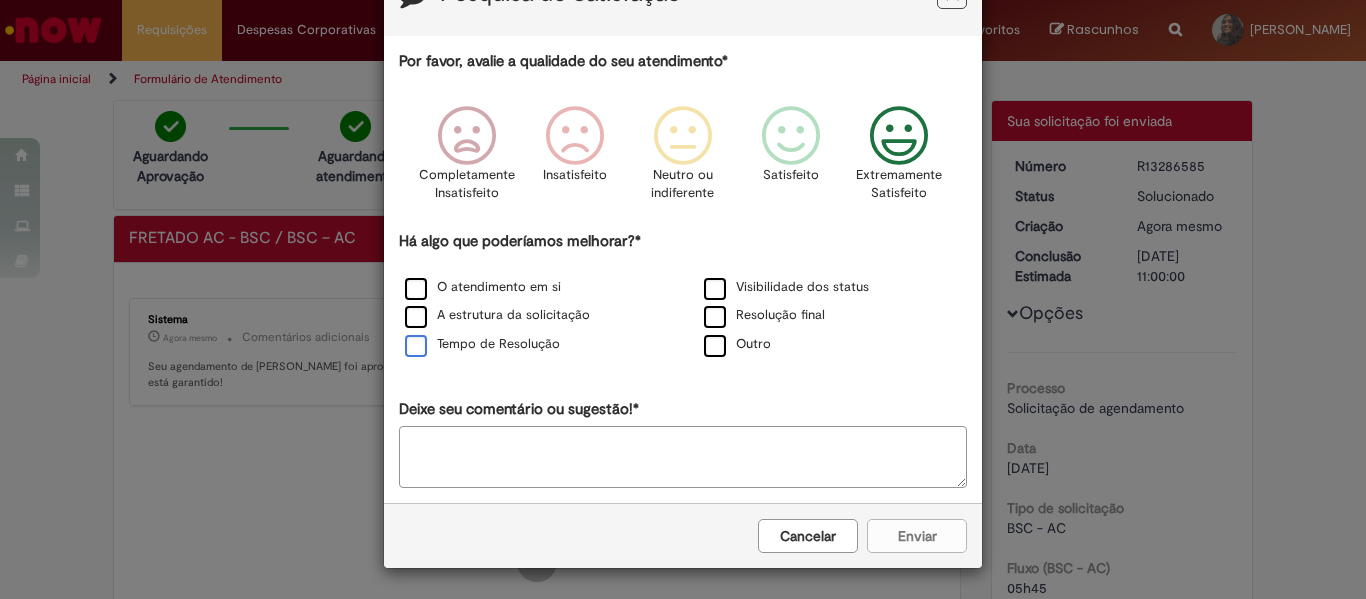click on "Tempo de Resolução" at bounding box center (482, 344) 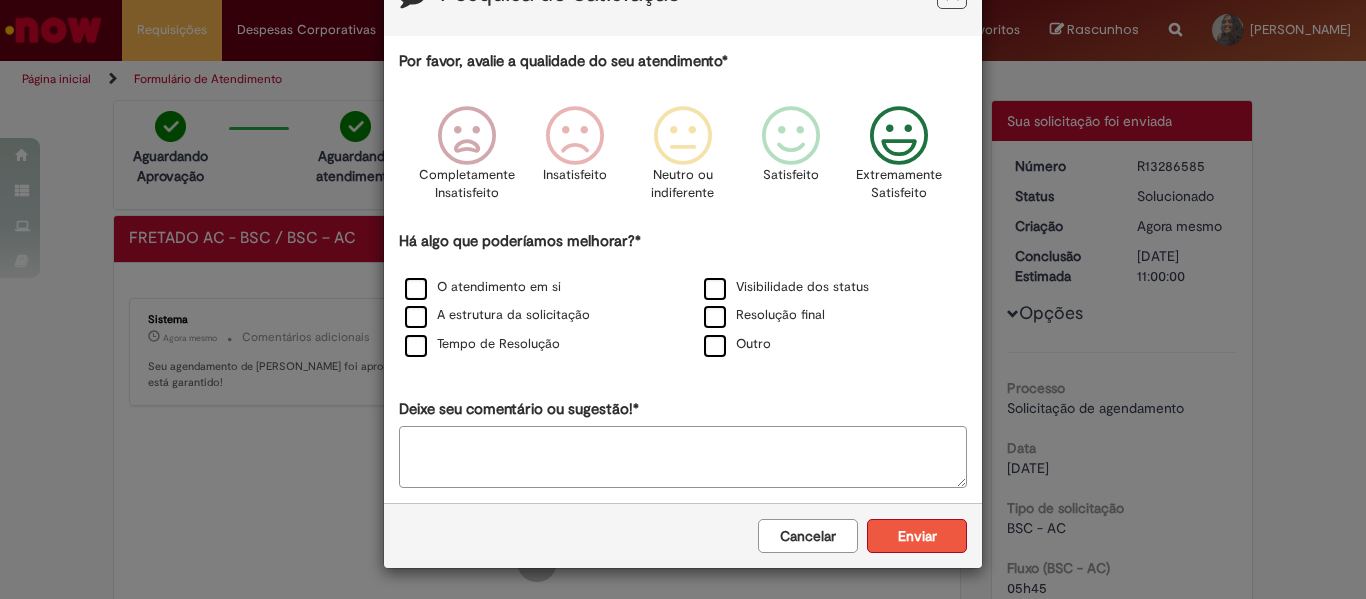 click on "Enviar" at bounding box center (917, 536) 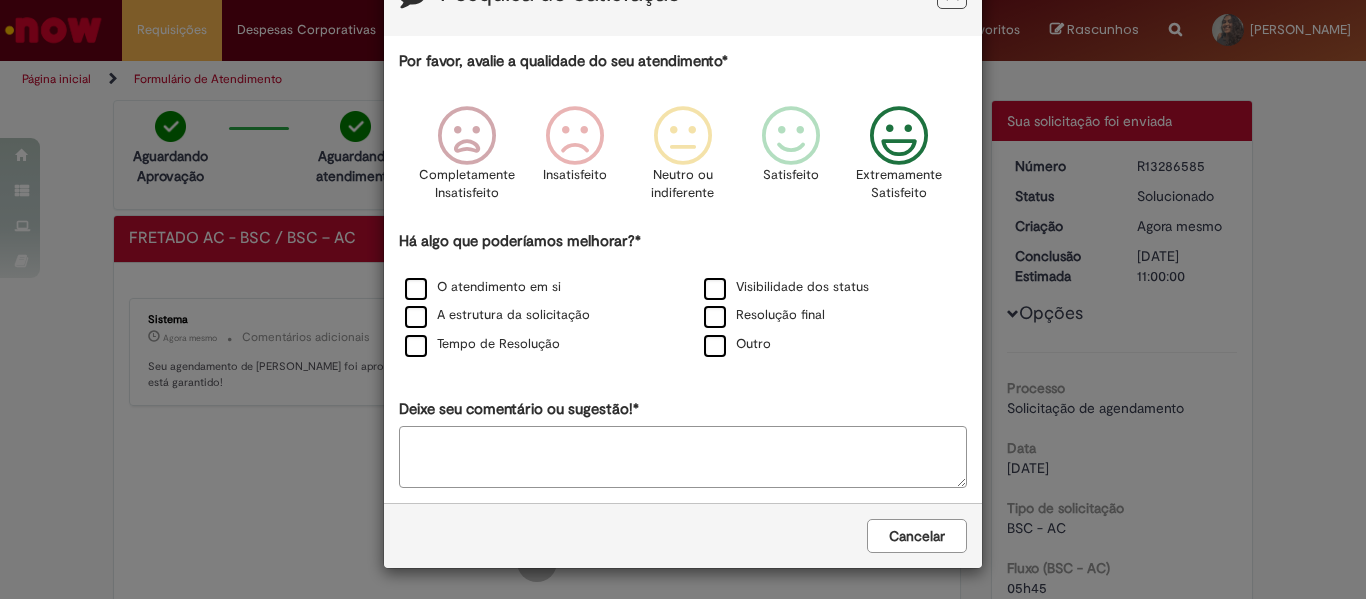 scroll, scrollTop: 0, scrollLeft: 0, axis: both 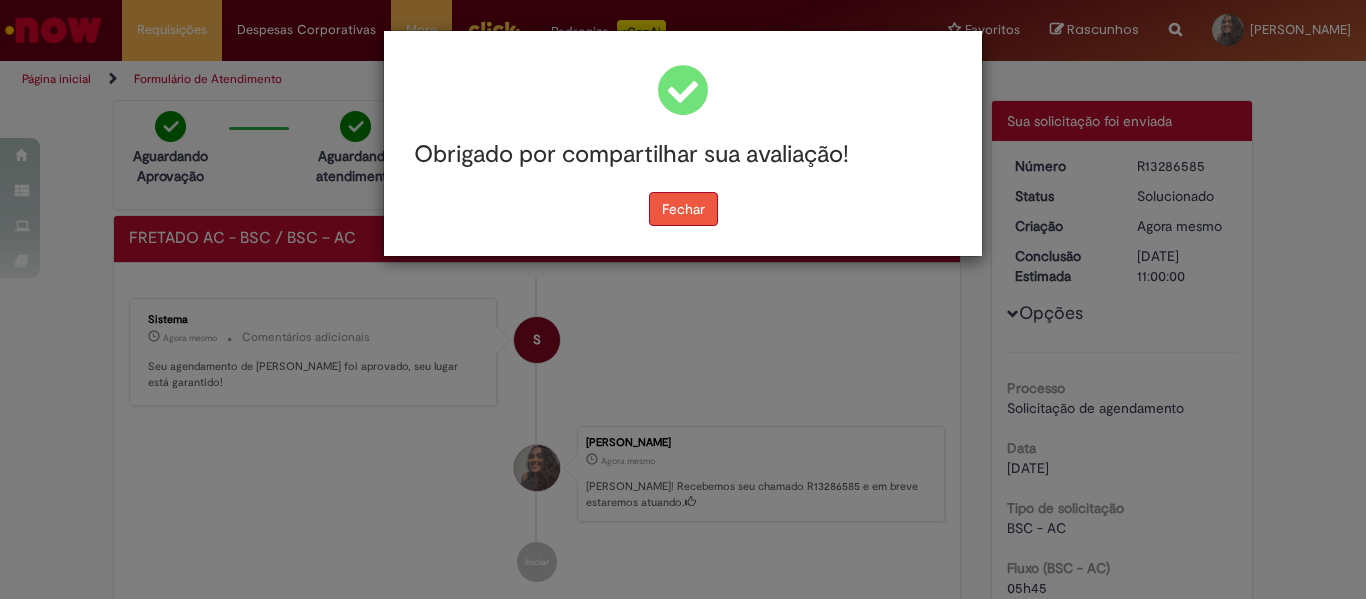 click on "Fechar" at bounding box center (683, 209) 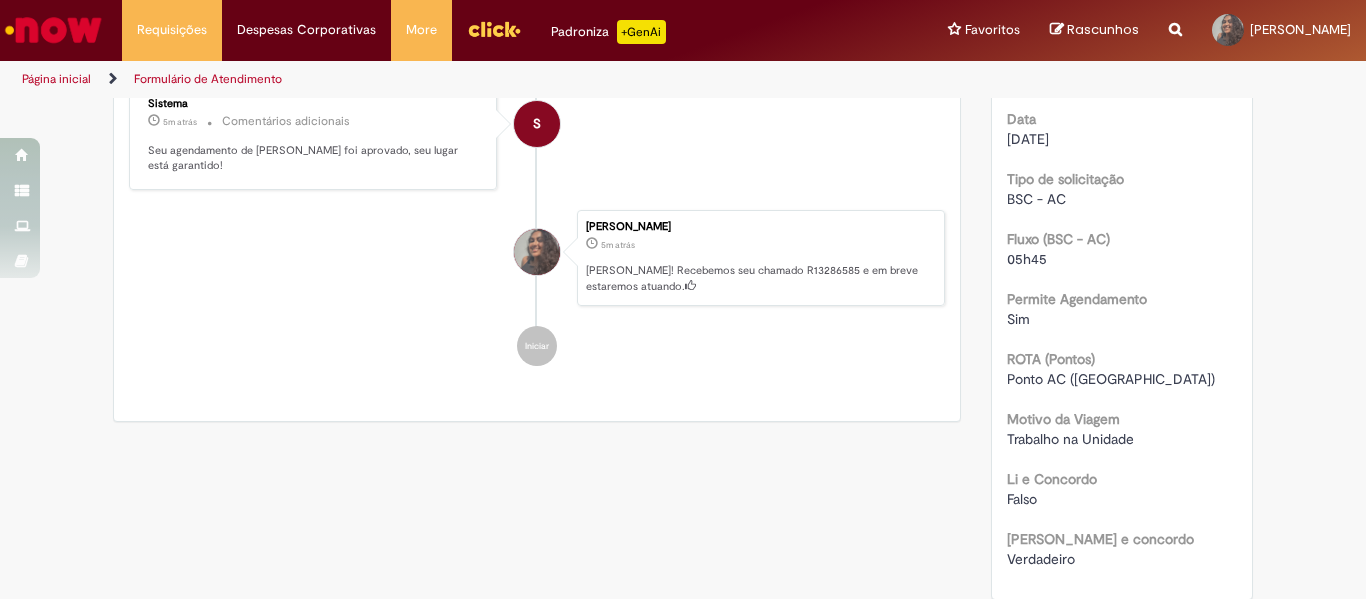 scroll, scrollTop: 334, scrollLeft: 0, axis: vertical 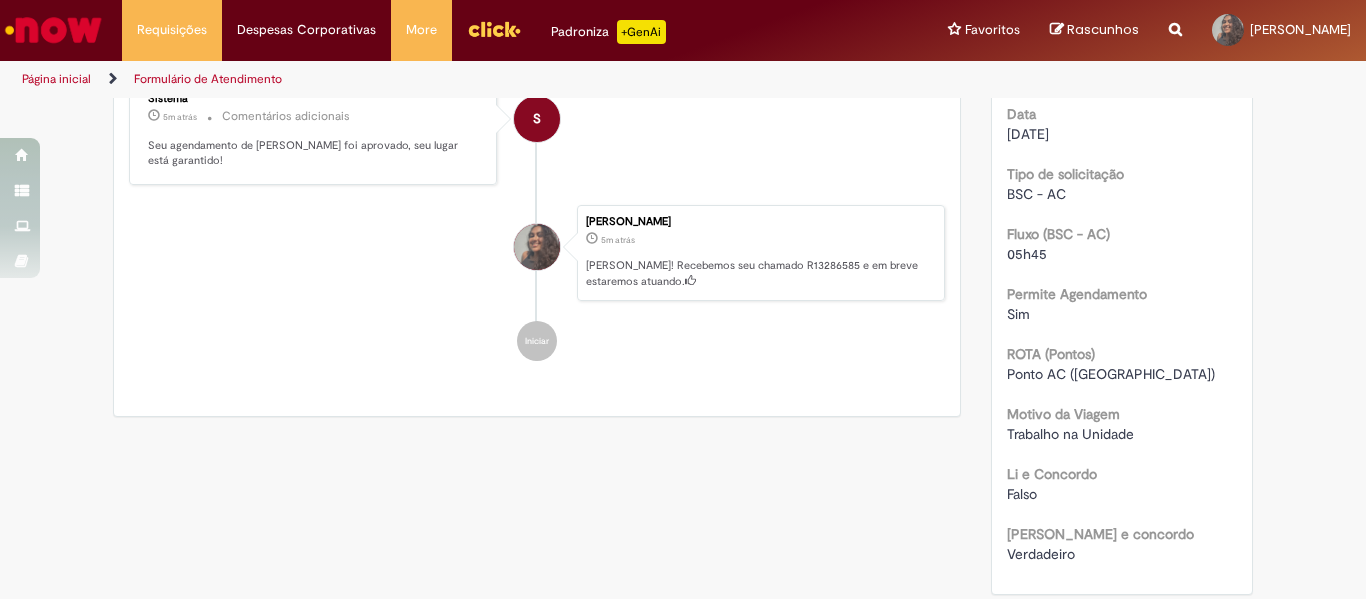 click on "Página inicial" at bounding box center (56, 79) 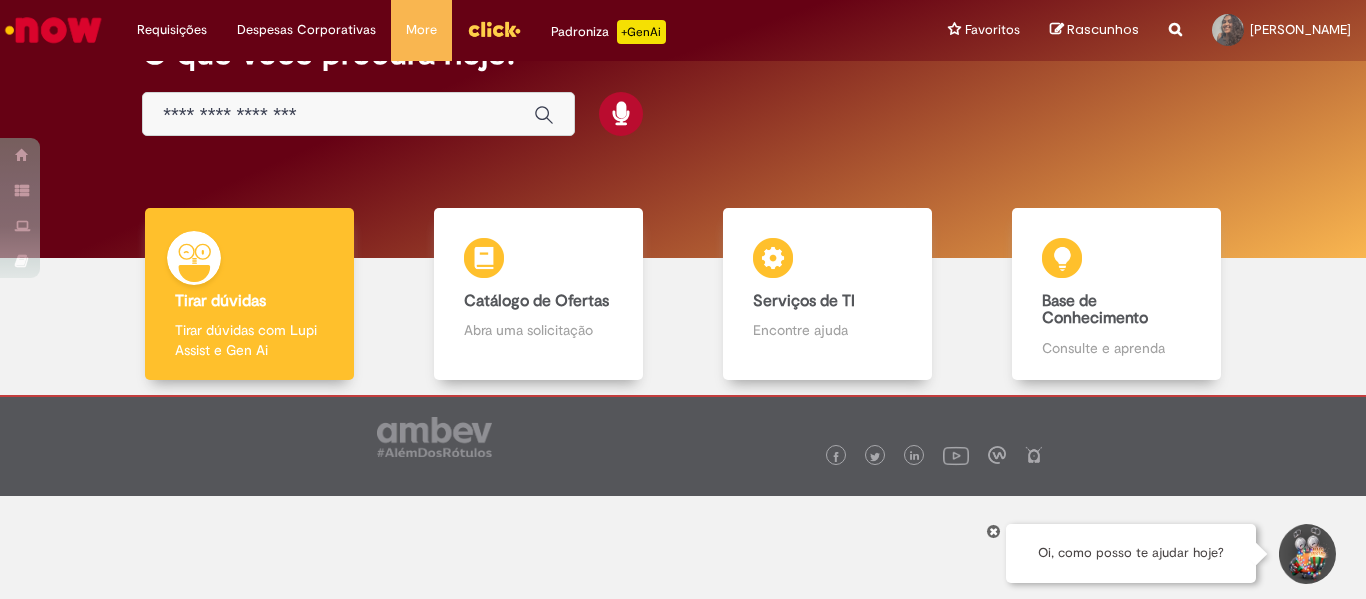 scroll, scrollTop: 0, scrollLeft: 0, axis: both 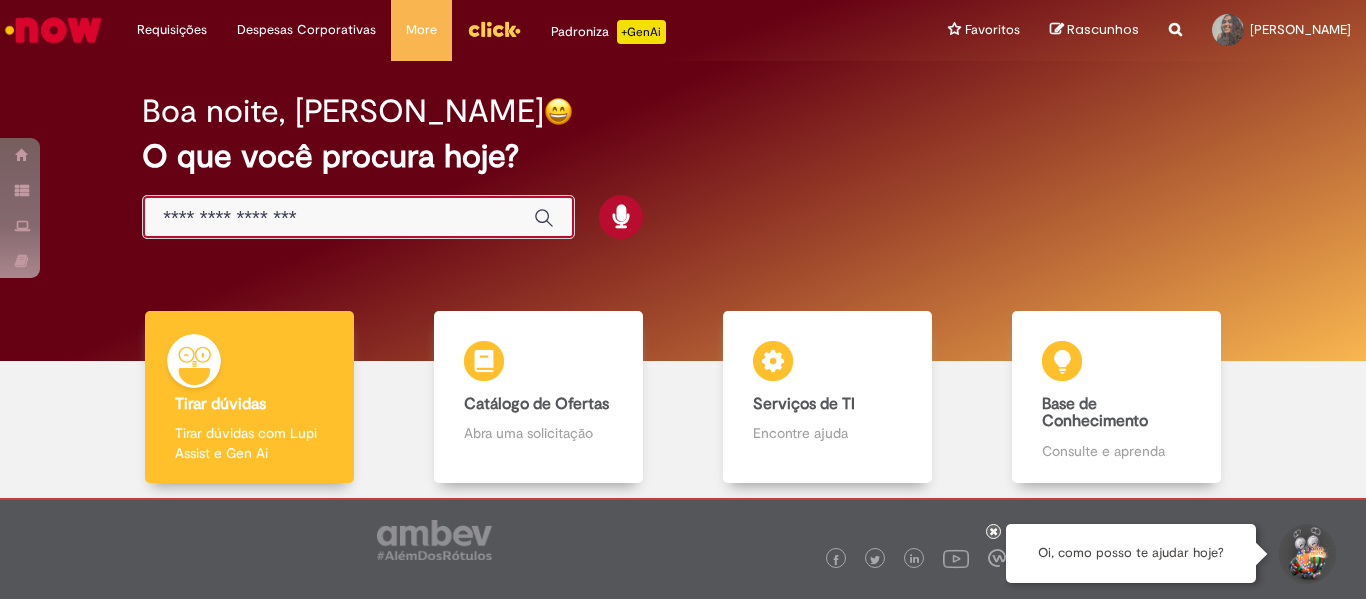 click at bounding box center (338, 218) 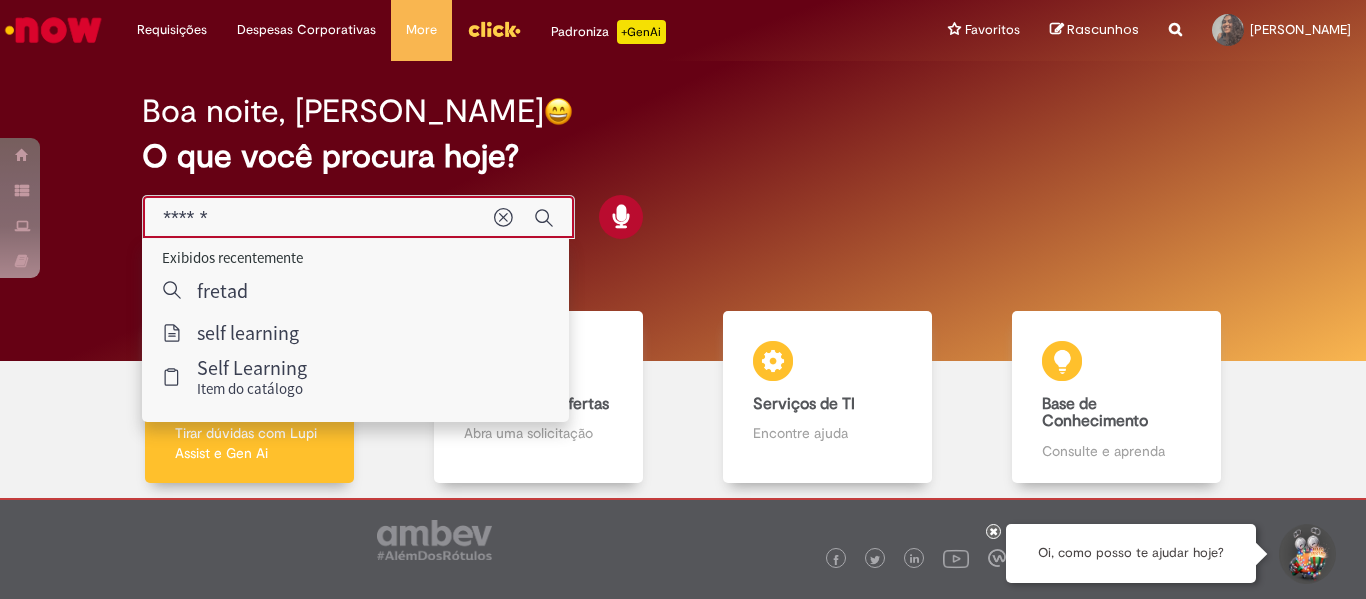 type on "*******" 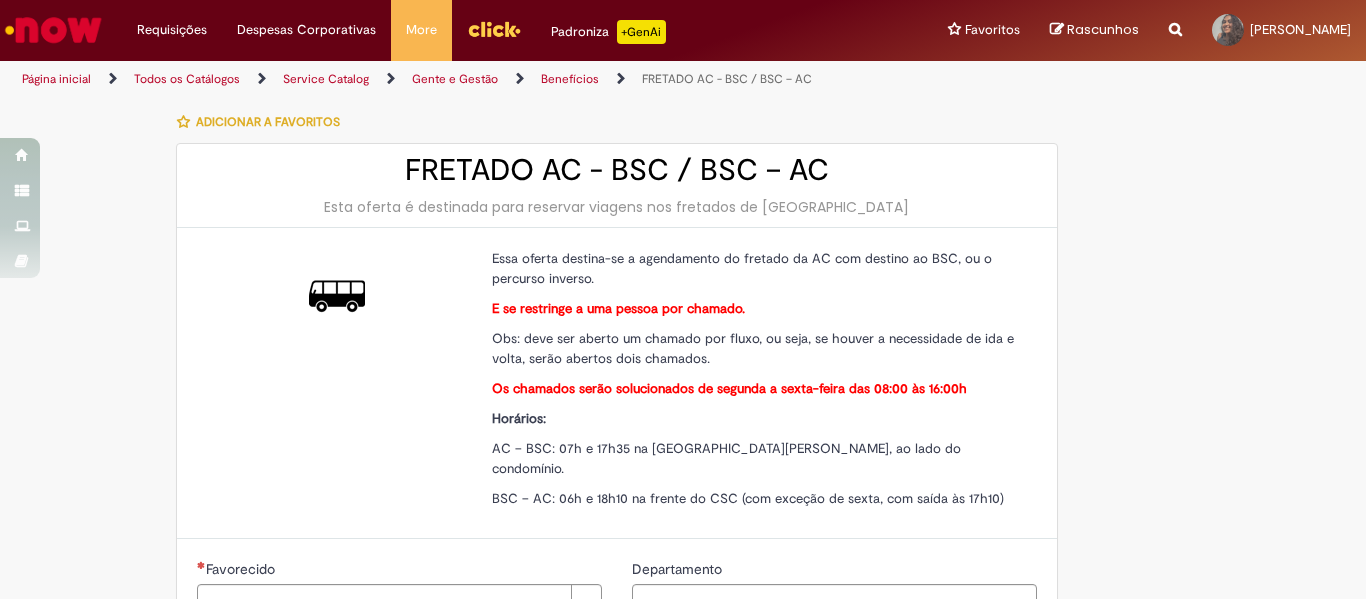 type on "****" 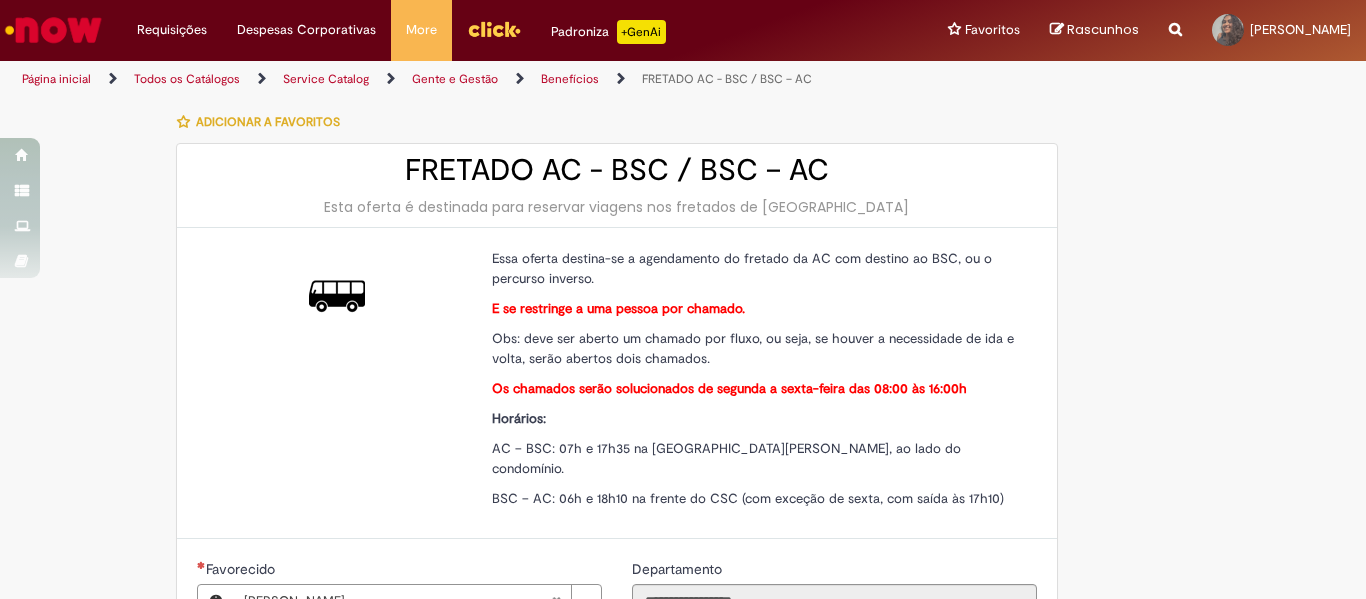 type on "**********" 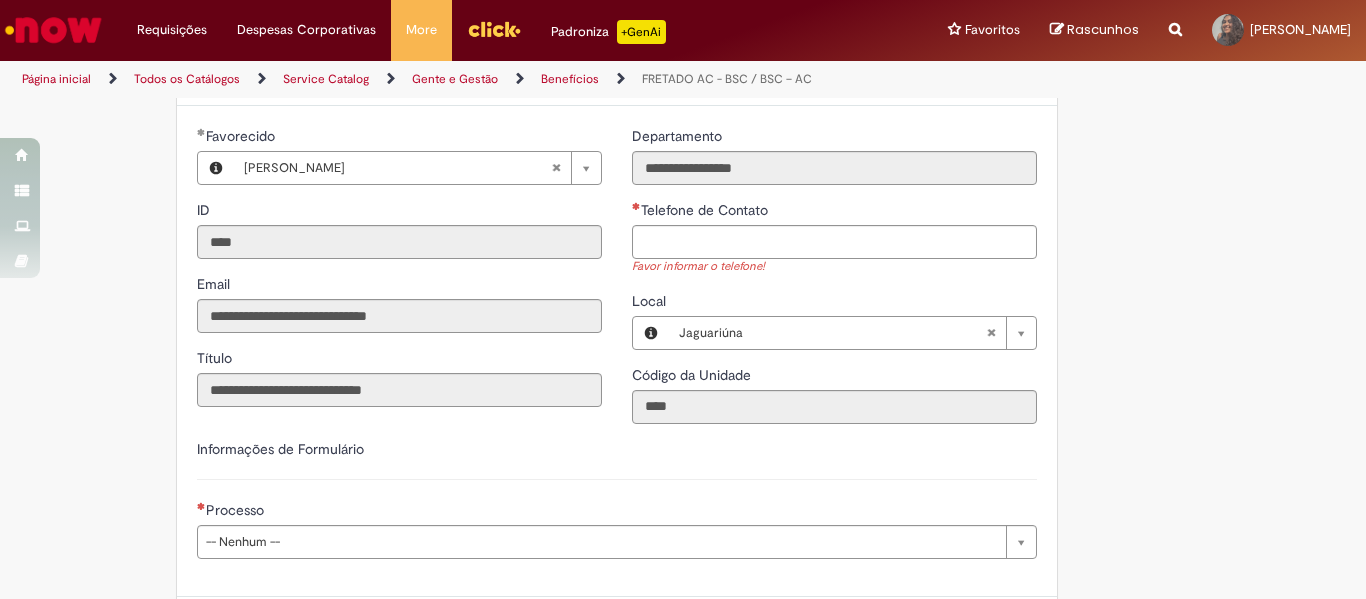 scroll, scrollTop: 448, scrollLeft: 0, axis: vertical 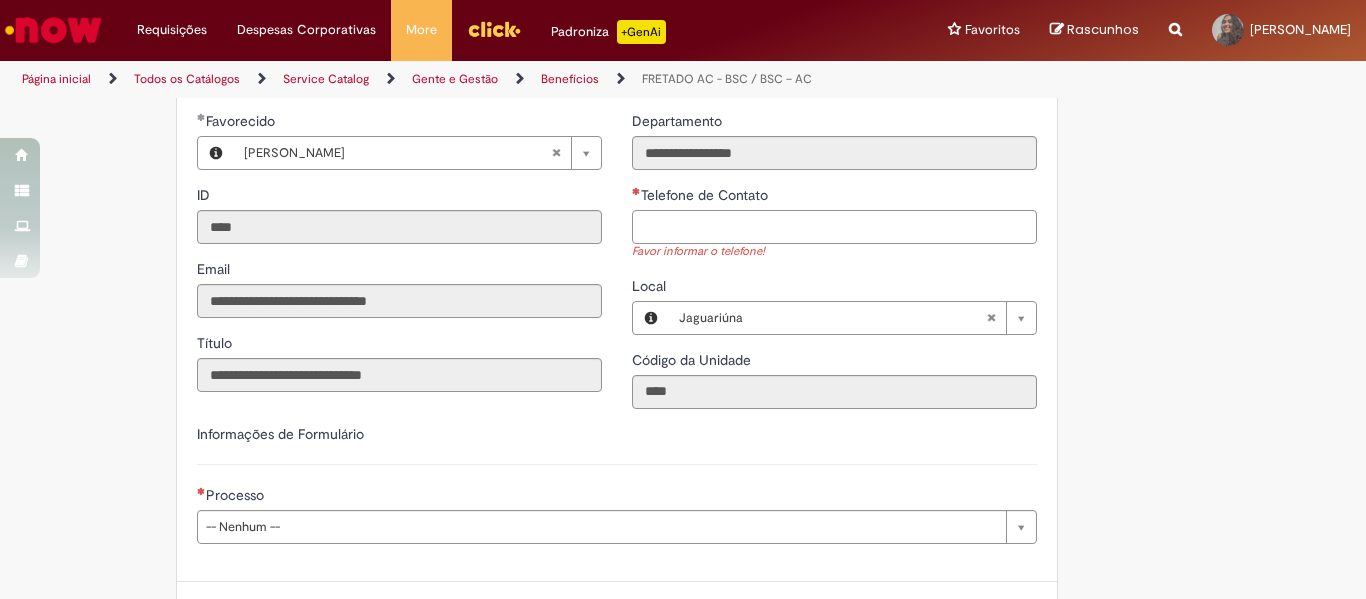 click on "Telefone de Contato" at bounding box center (834, 227) 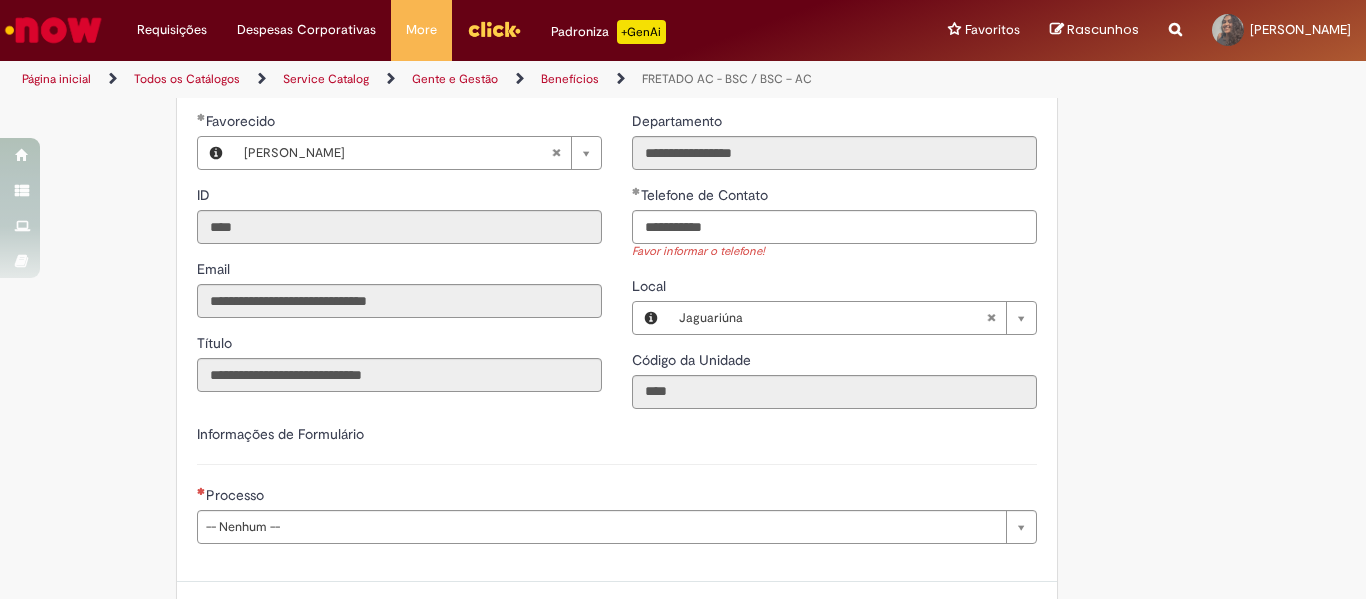 type on "**********" 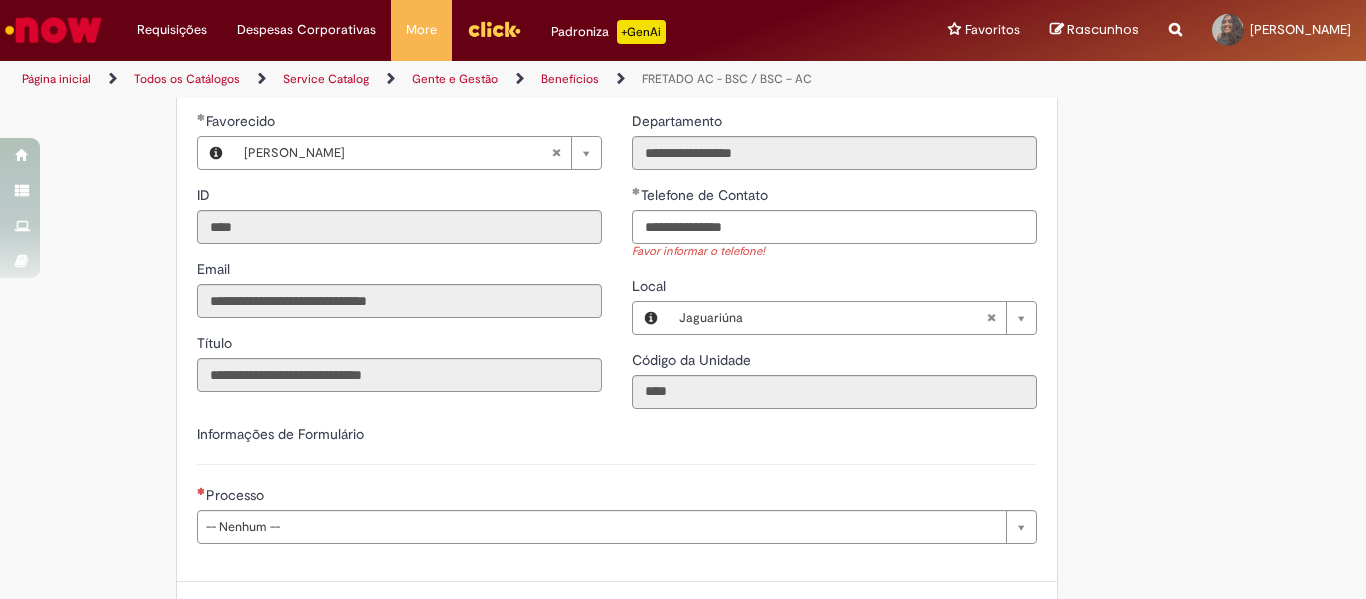 click on "**********" at bounding box center (683, 209) 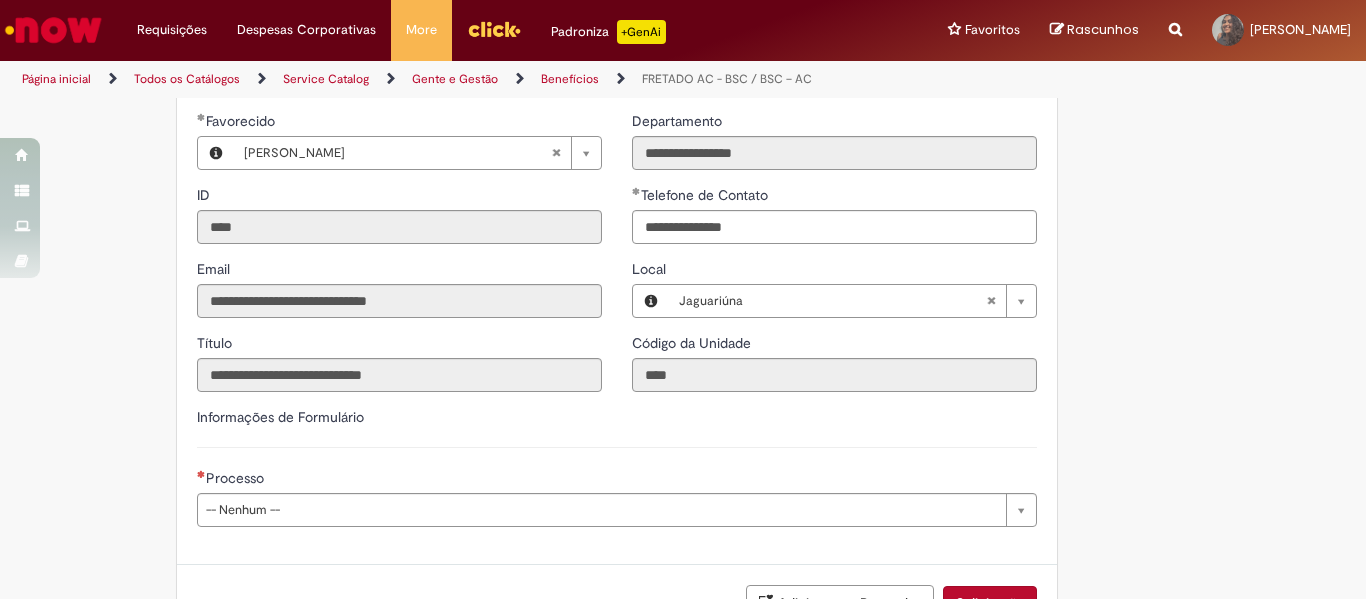 scroll, scrollTop: 579, scrollLeft: 0, axis: vertical 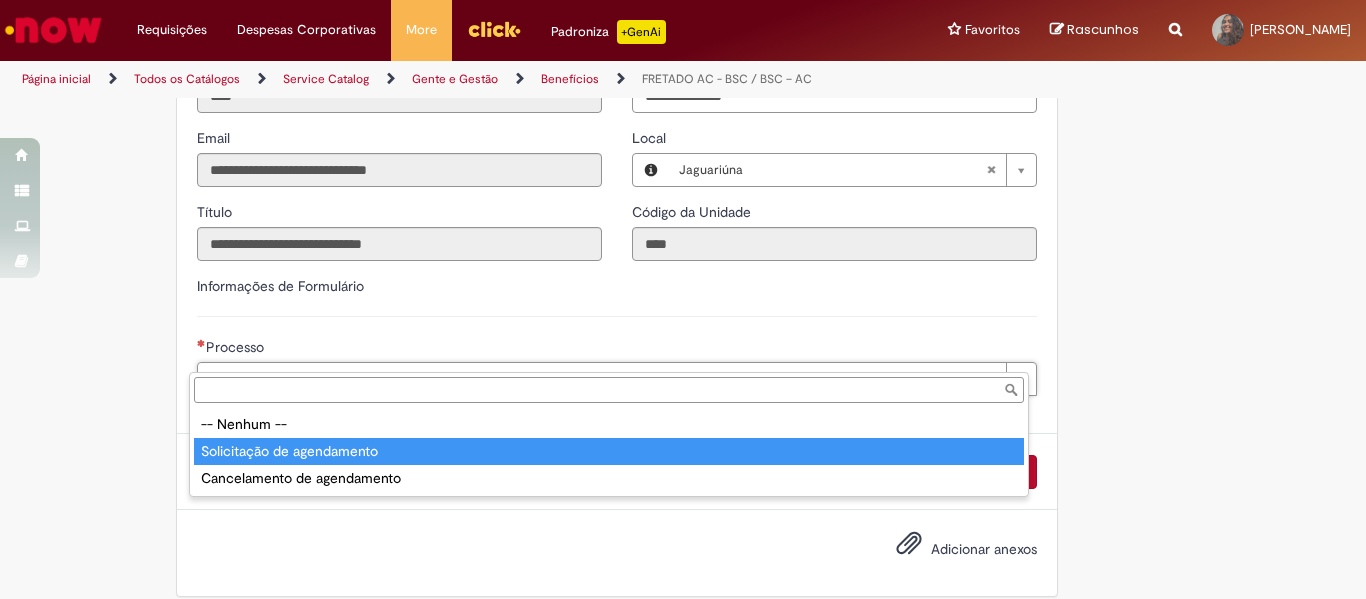 type on "**********" 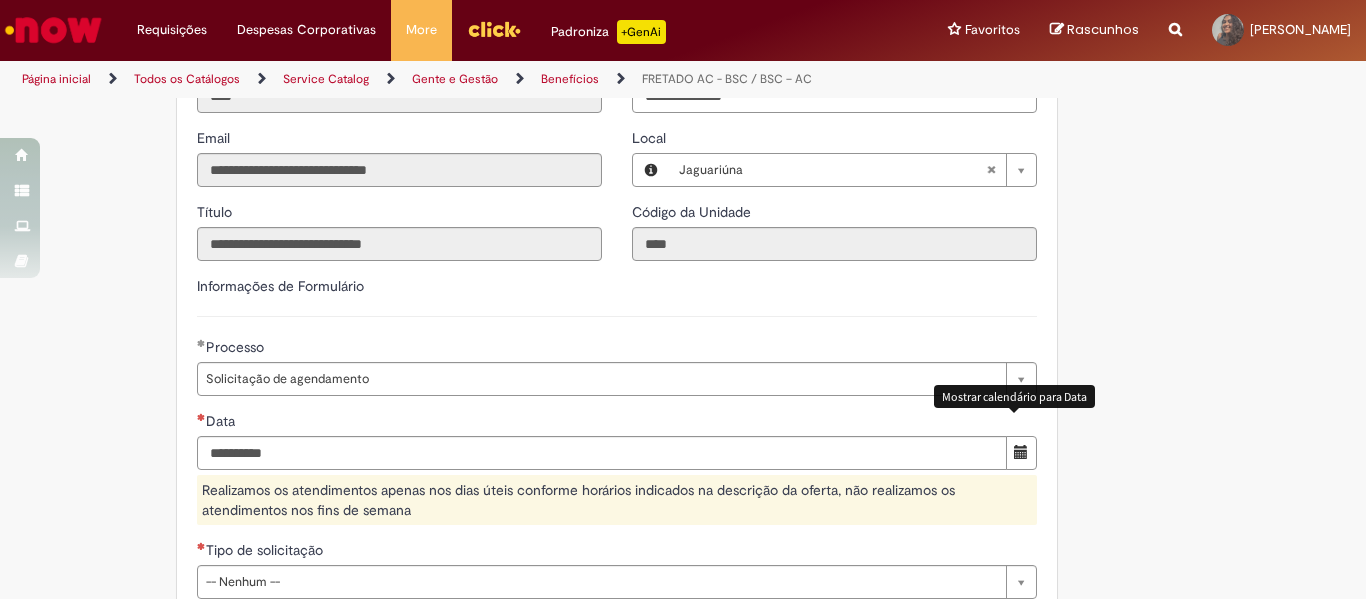 click at bounding box center (1021, 452) 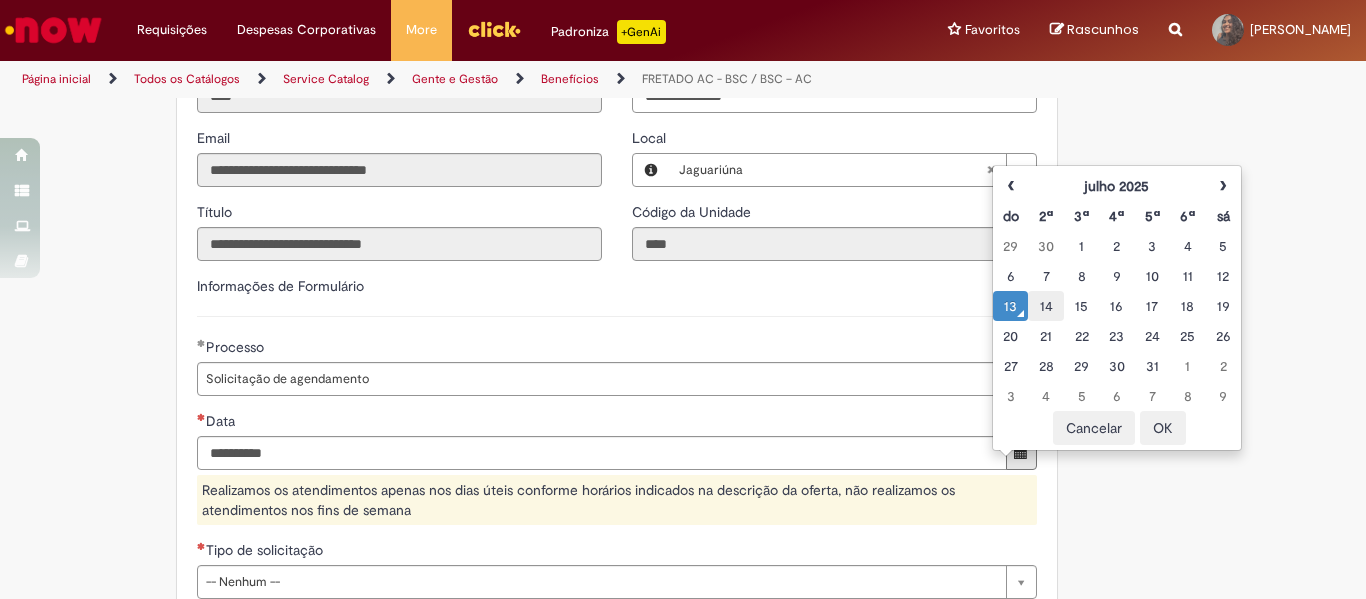 click on "14" at bounding box center [1045, 306] 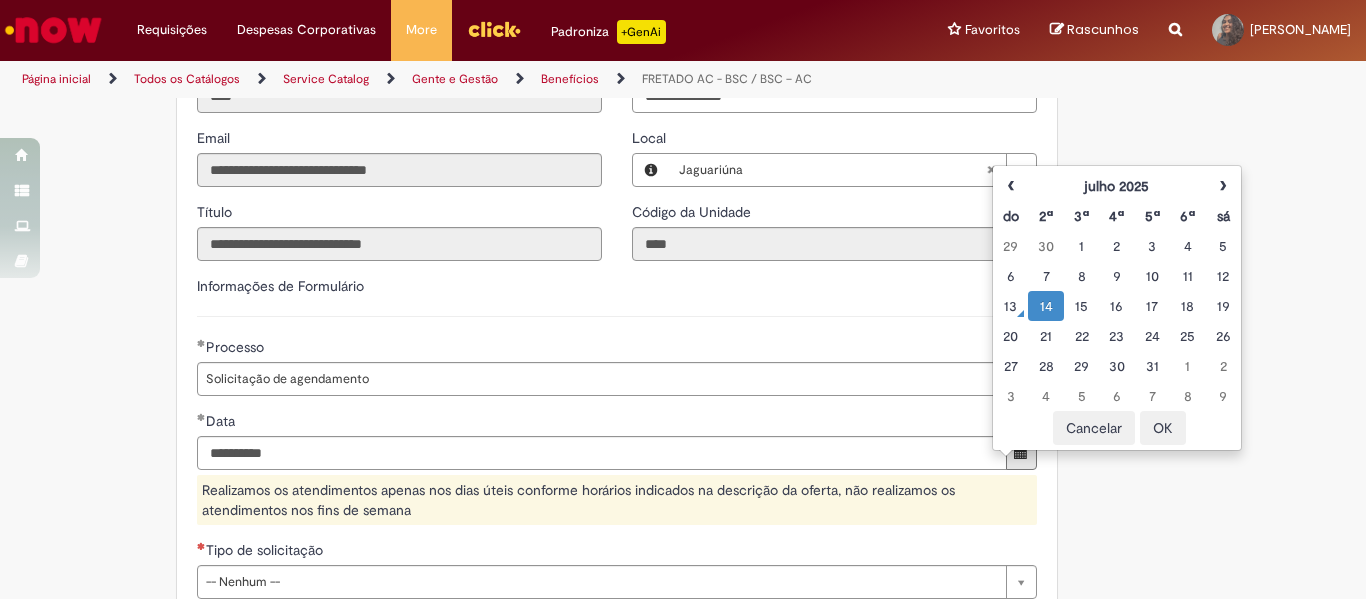 click on "OK" at bounding box center (1163, 428) 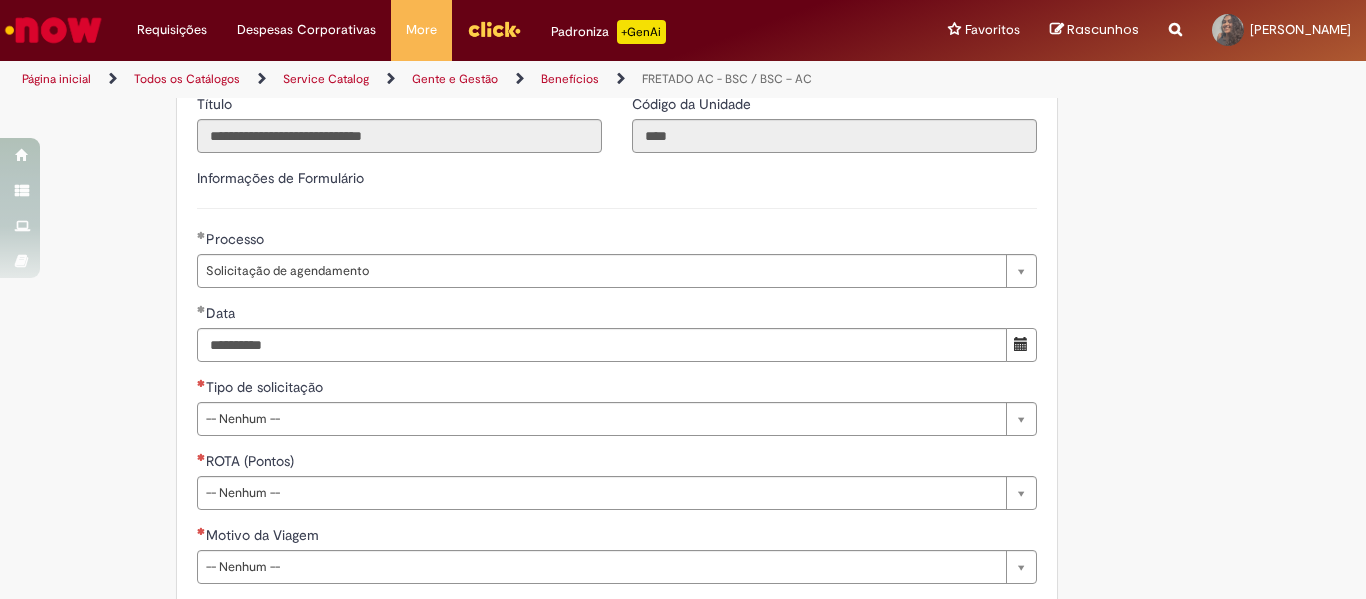 scroll, scrollTop: 758, scrollLeft: 0, axis: vertical 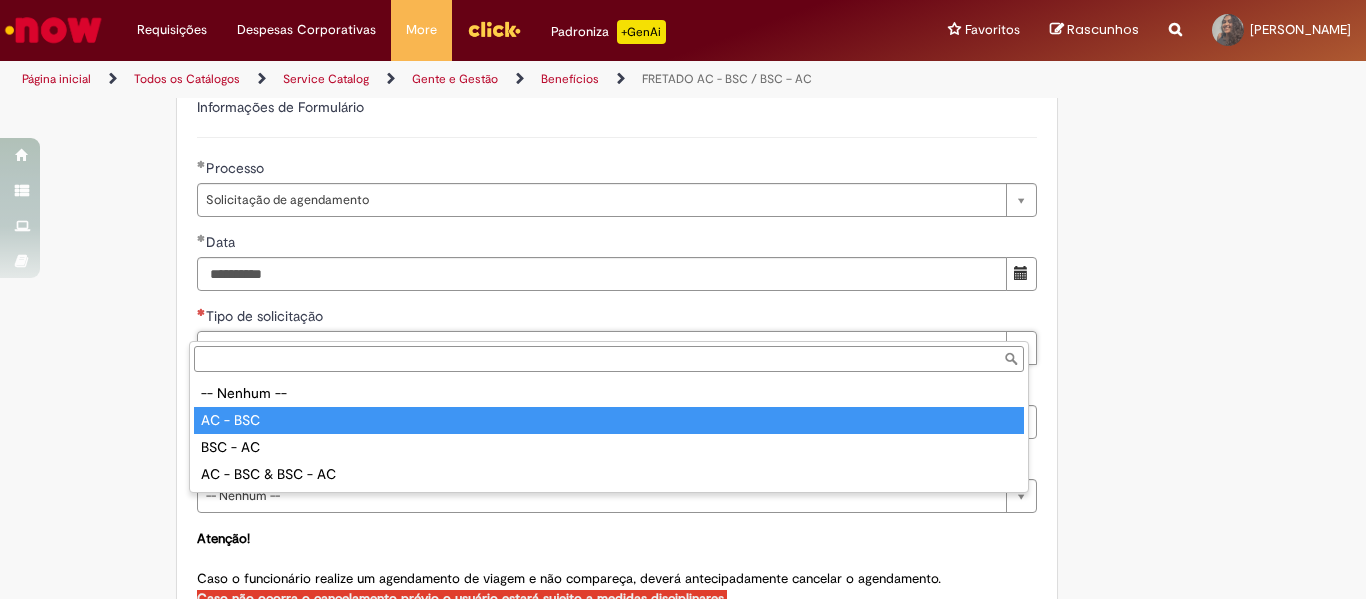 type on "********" 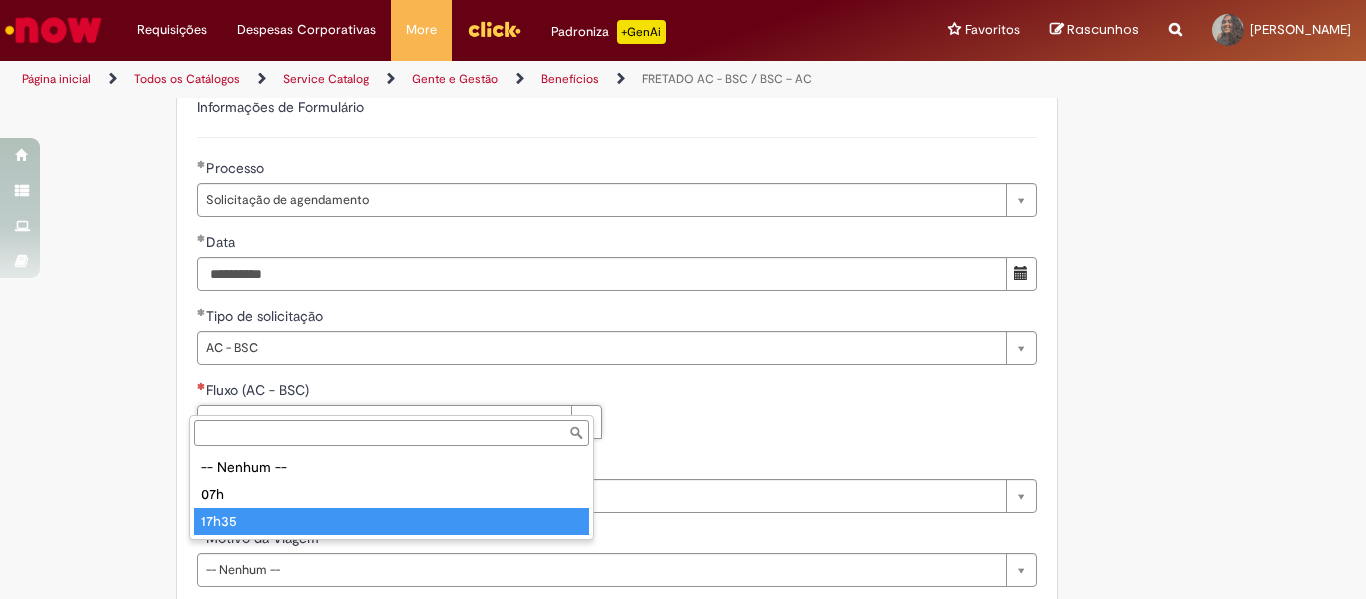 type on "*****" 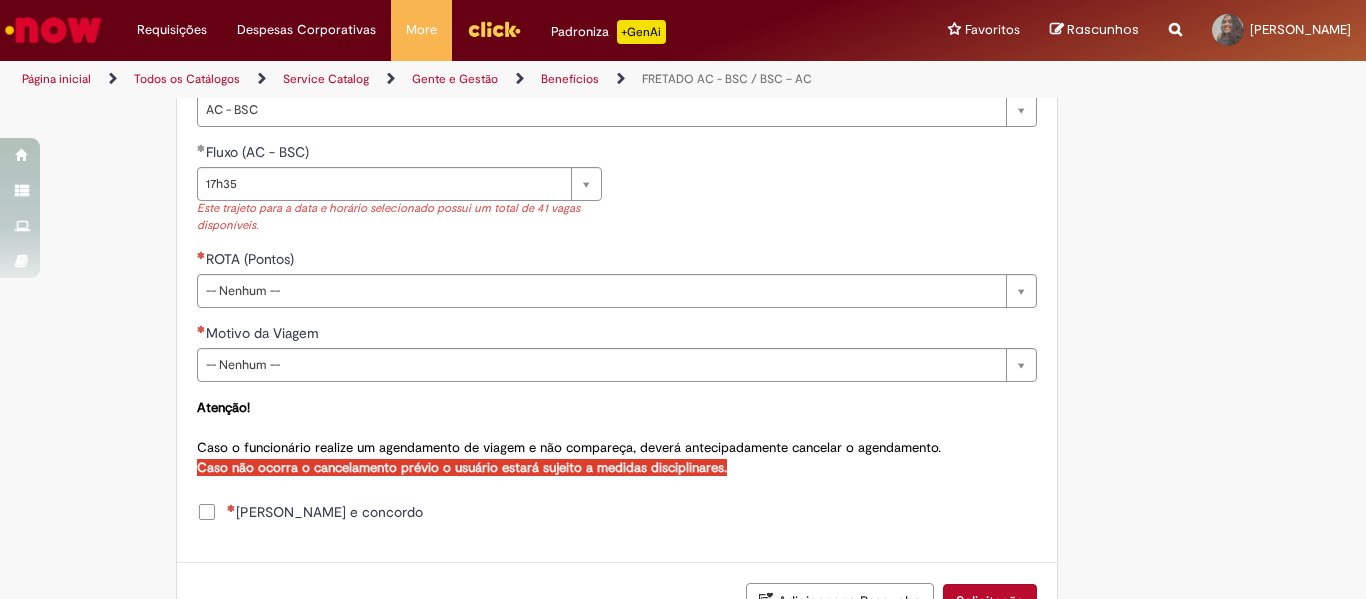 scroll, scrollTop: 1010, scrollLeft: 0, axis: vertical 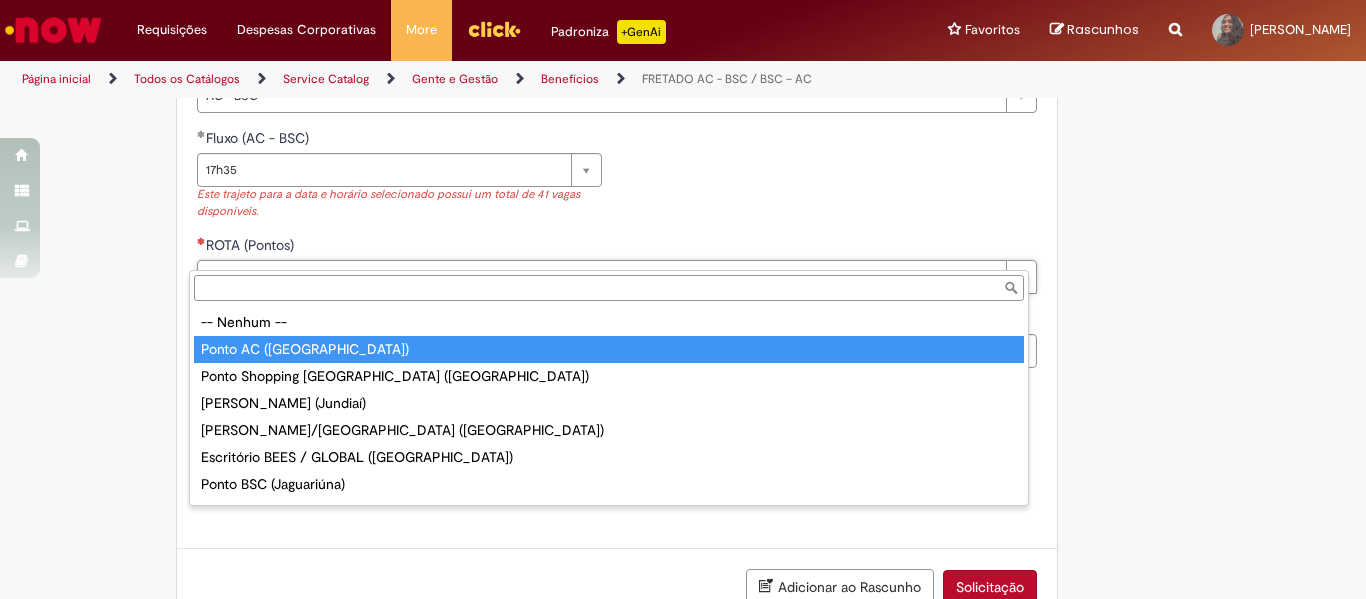 type on "**********" 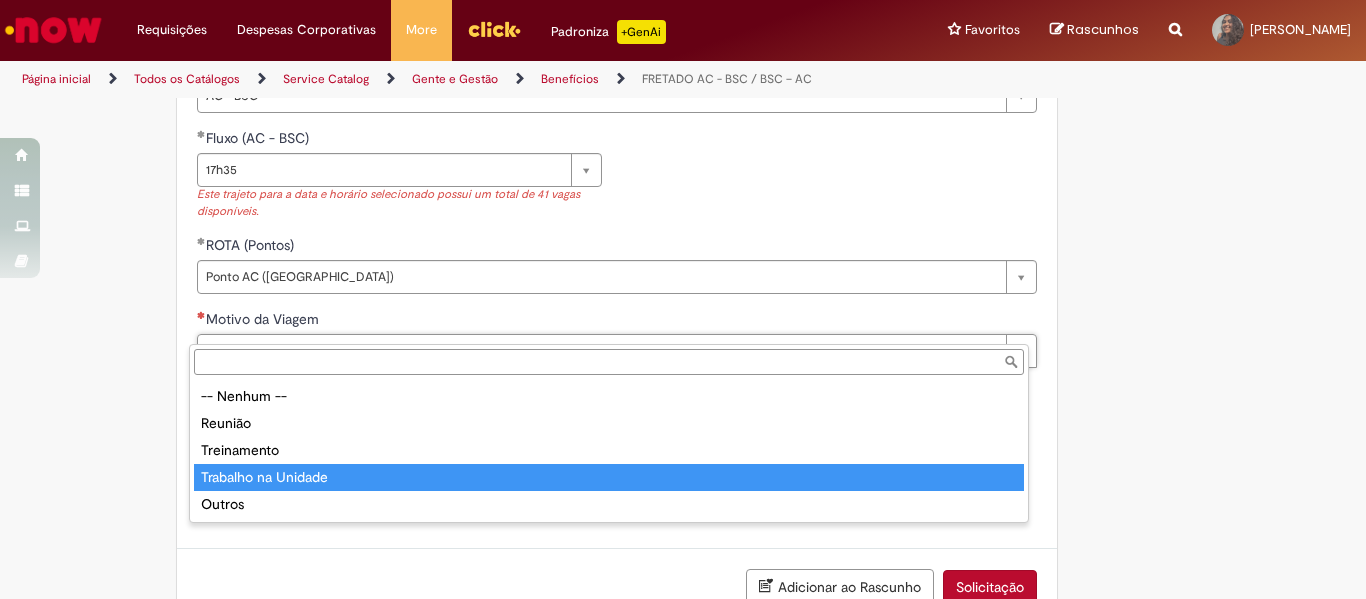 type on "**********" 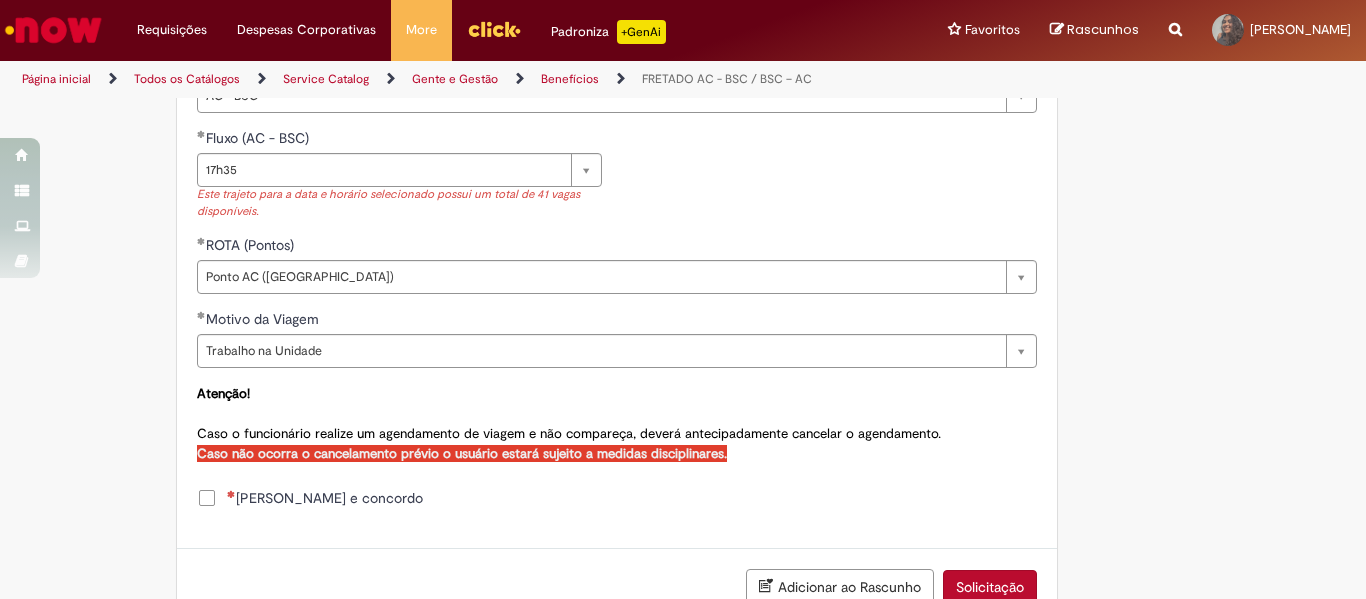 click on "[PERSON_NAME] e concordo" at bounding box center (325, 498) 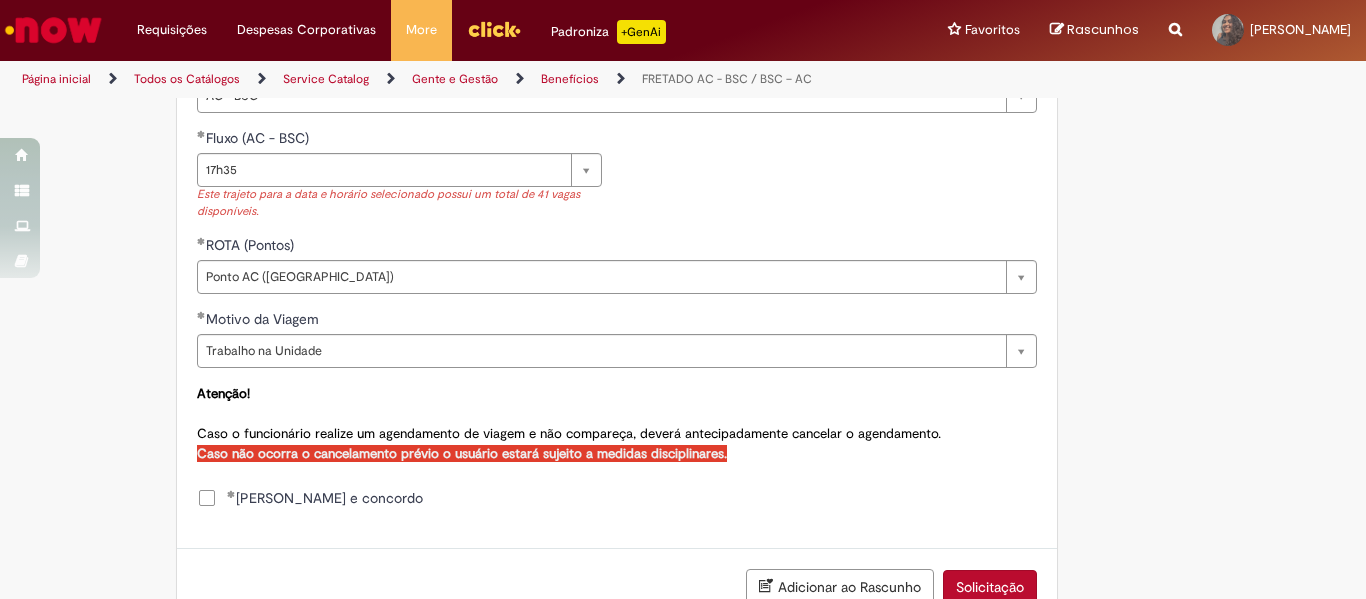scroll, scrollTop: 1087, scrollLeft: 0, axis: vertical 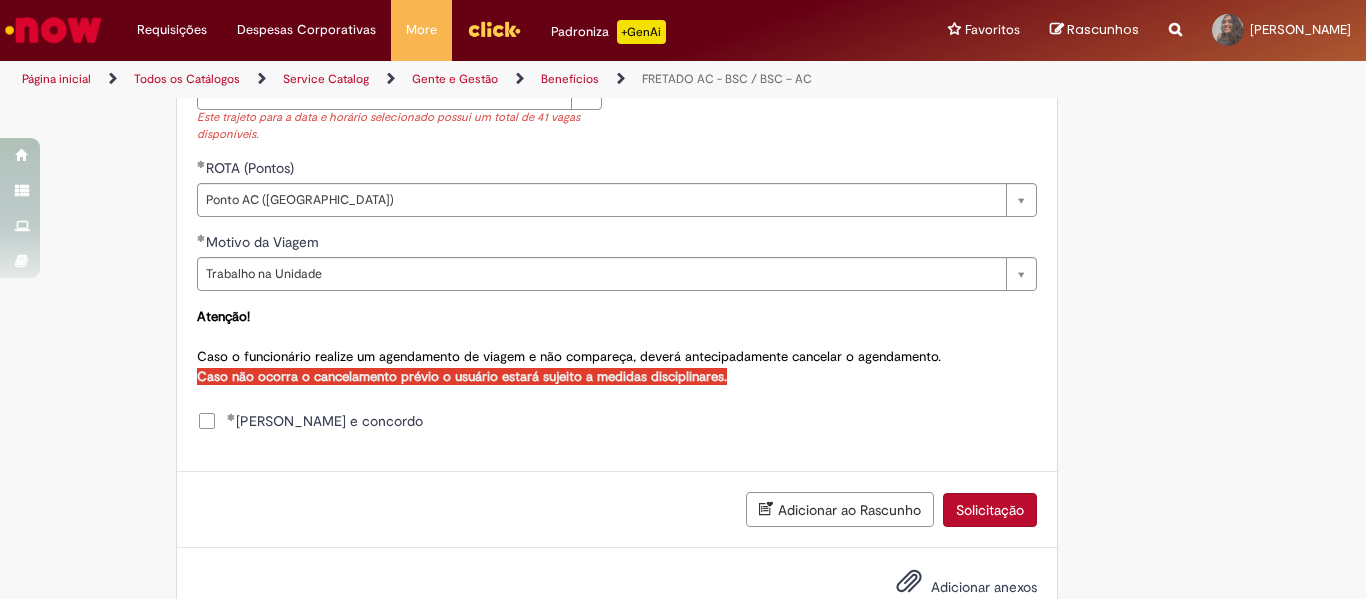 click on "Solicitação" at bounding box center [990, 510] 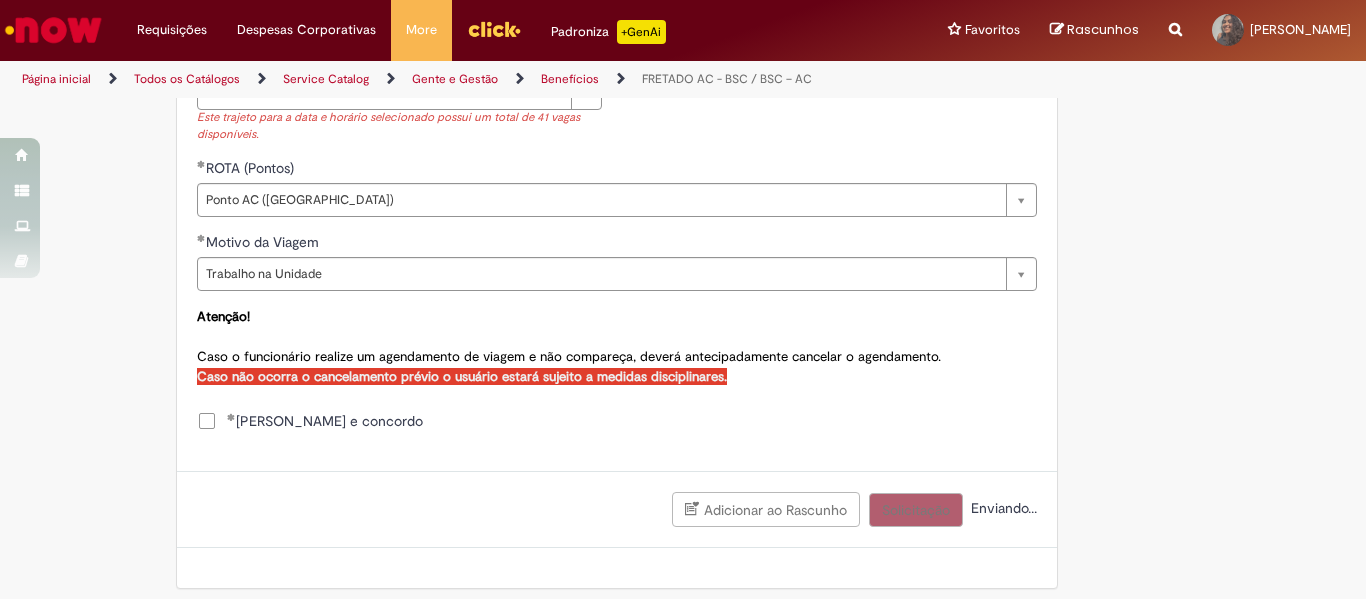 scroll, scrollTop: 1080, scrollLeft: 0, axis: vertical 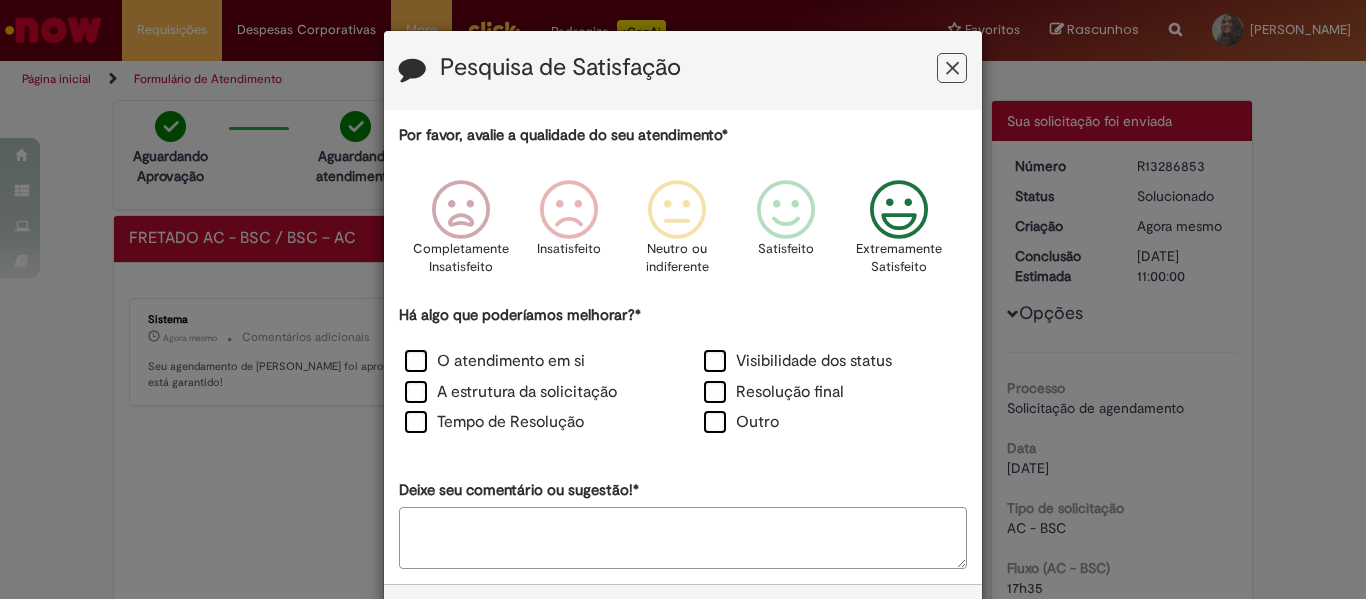 click at bounding box center (899, 210) 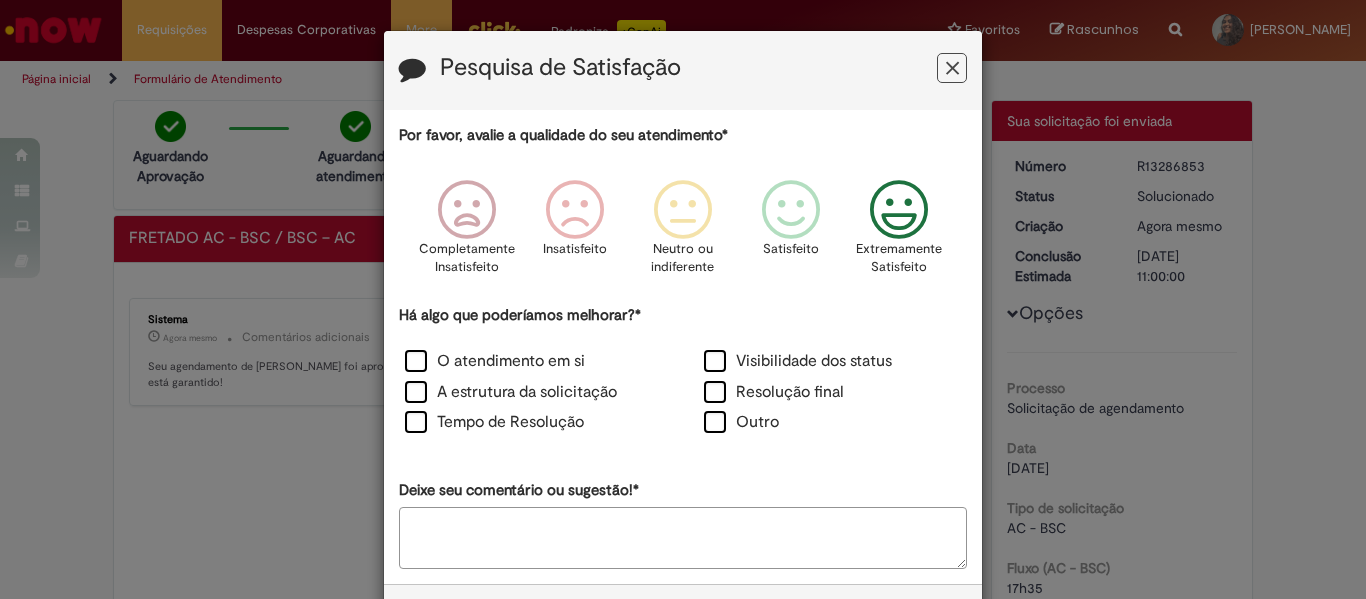 scroll, scrollTop: 83, scrollLeft: 0, axis: vertical 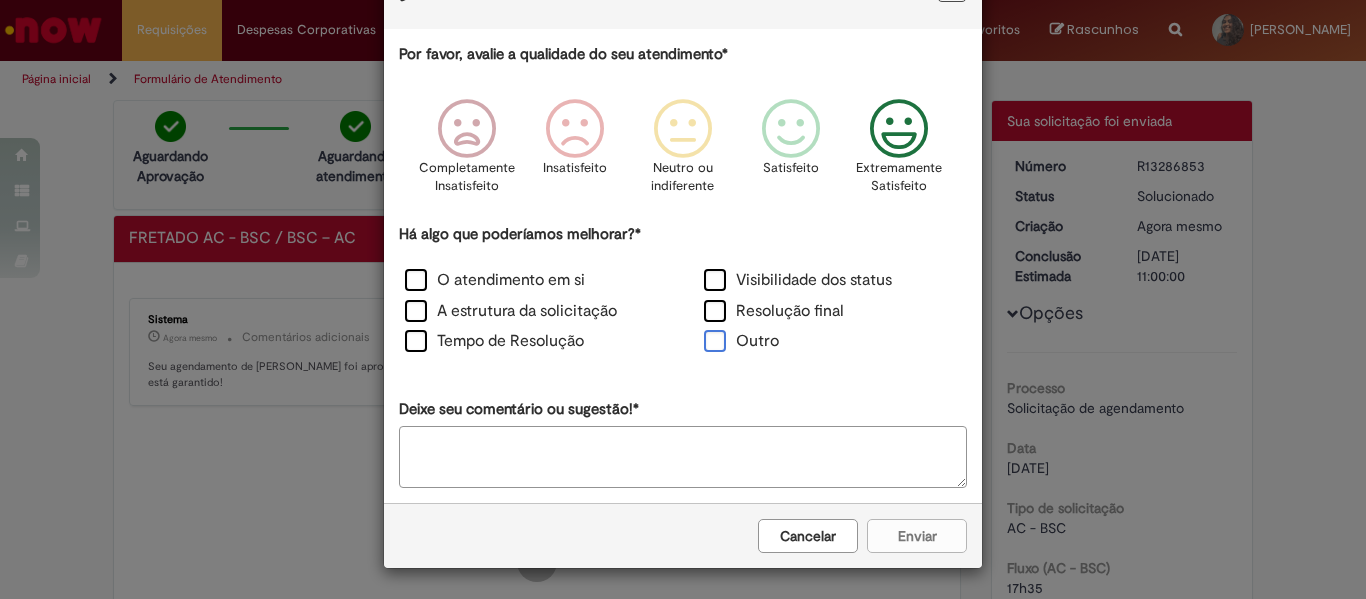click on "Outro" at bounding box center (741, 341) 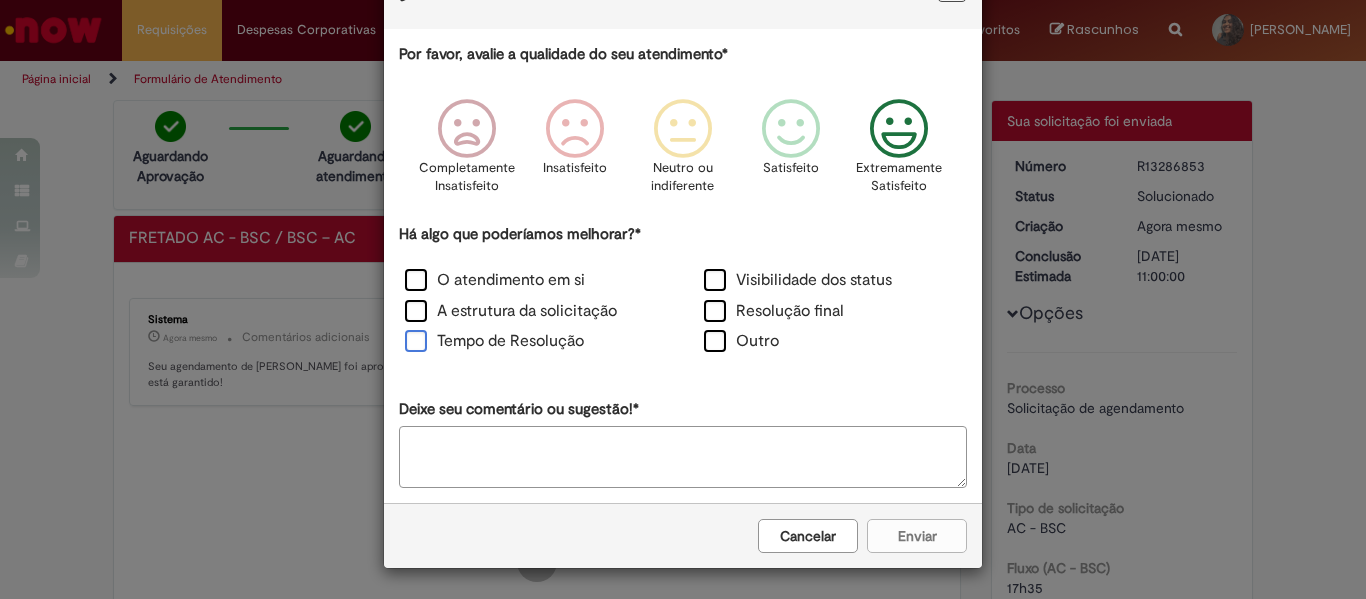 click on "Tempo de Resolução" at bounding box center [494, 341] 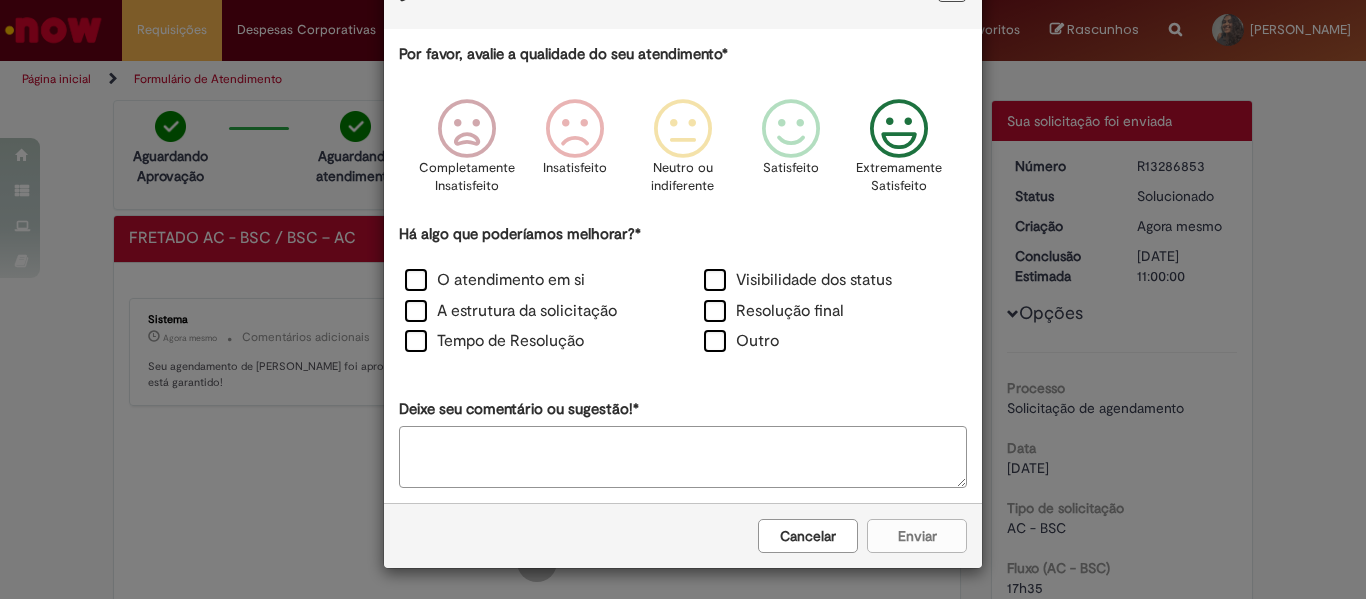 scroll, scrollTop: 82, scrollLeft: 0, axis: vertical 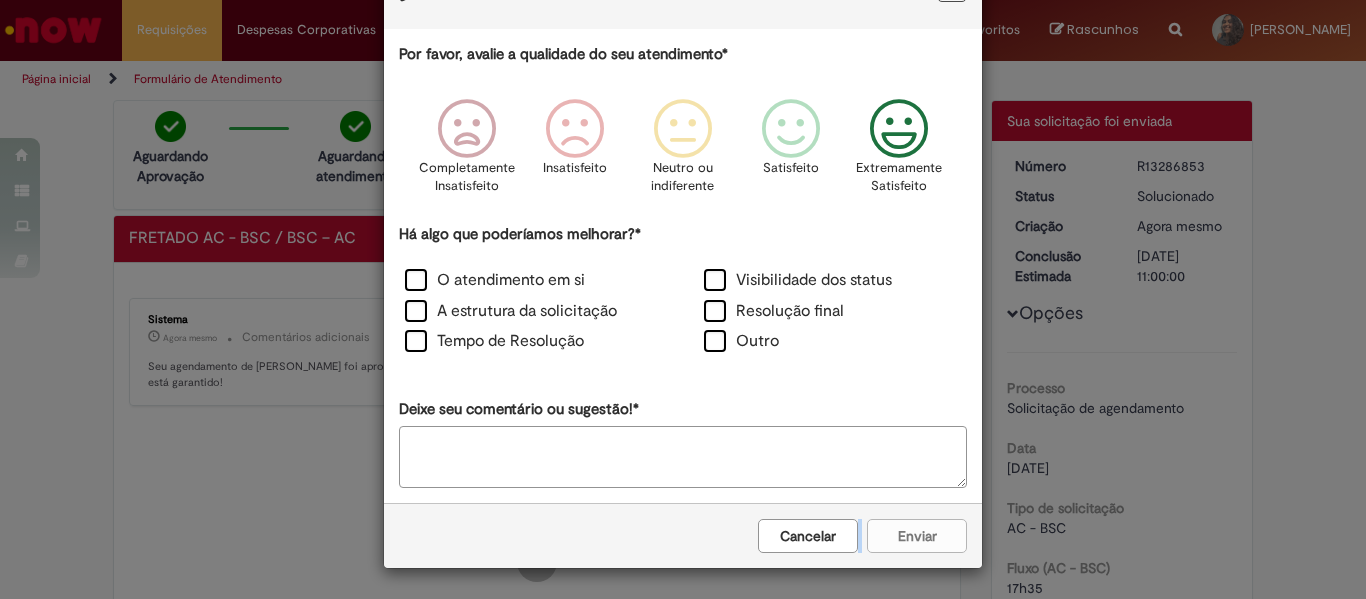 drag, startPoint x: 888, startPoint y: 547, endPoint x: 845, endPoint y: 456, distance: 100.6479 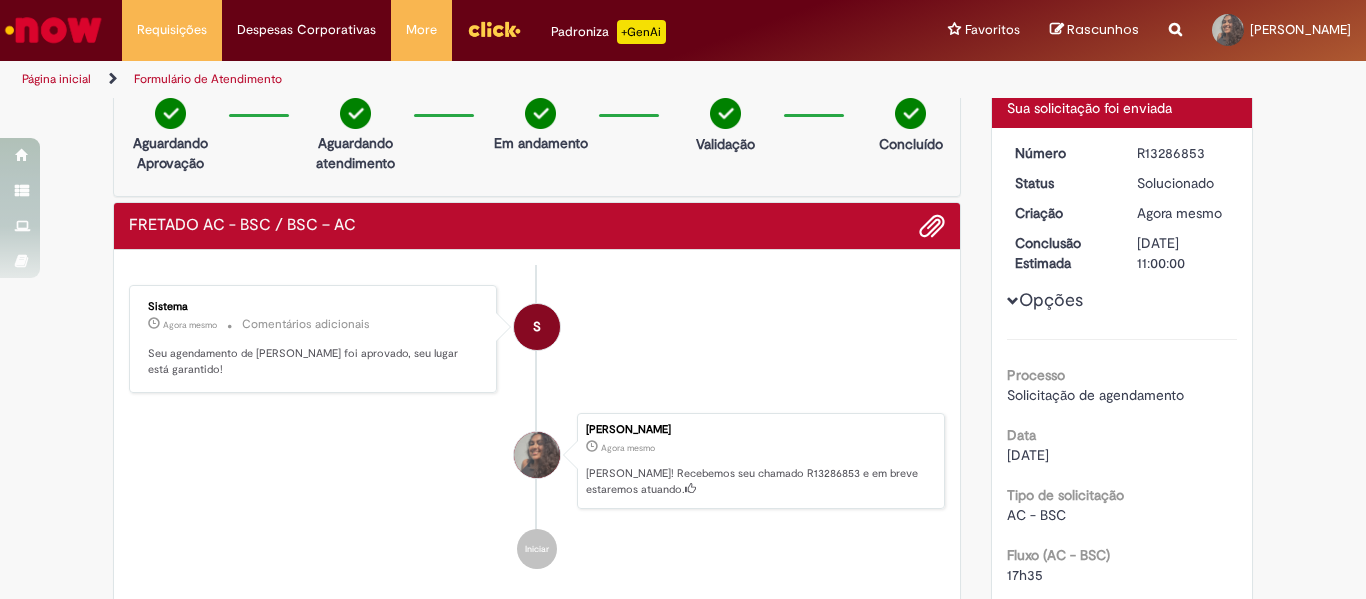 scroll, scrollTop: 15, scrollLeft: 0, axis: vertical 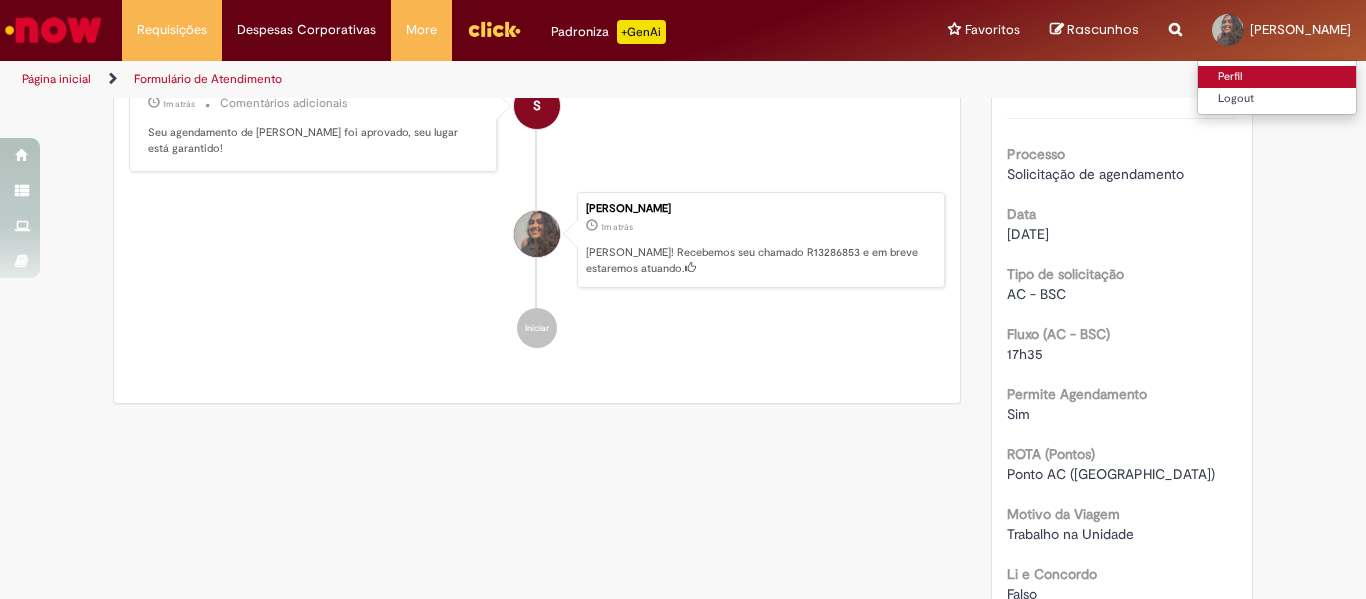 click on "Perfil" at bounding box center (1277, 77) 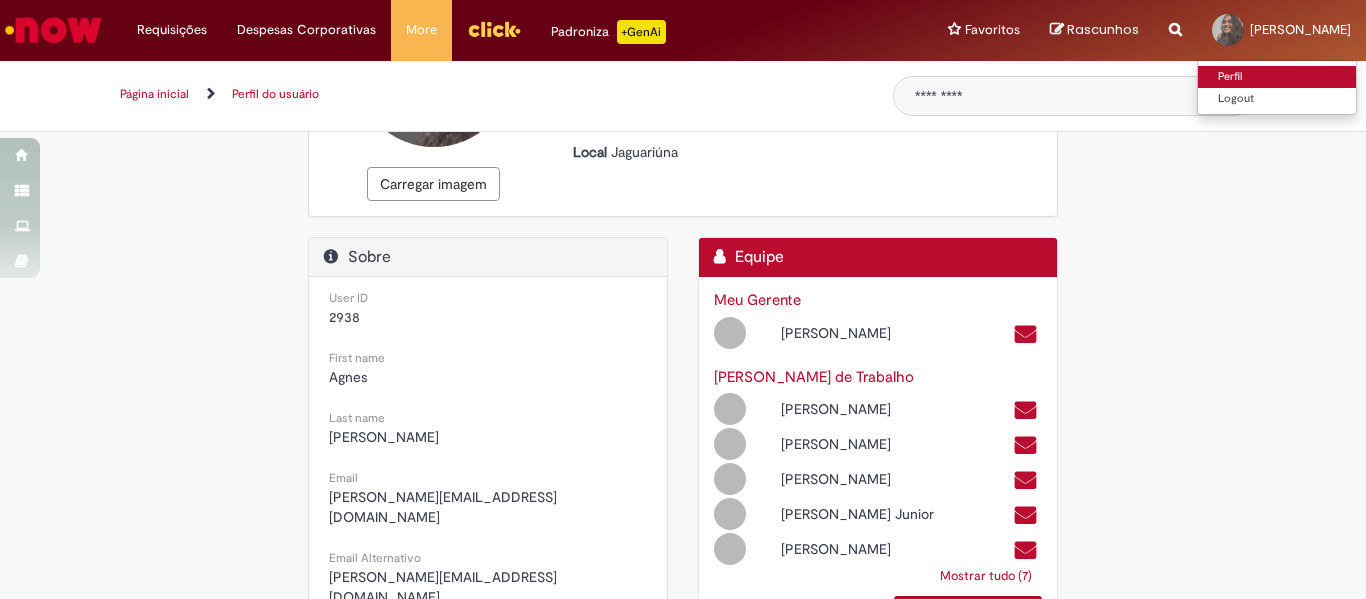 click on "Perfil" at bounding box center [1277, 77] 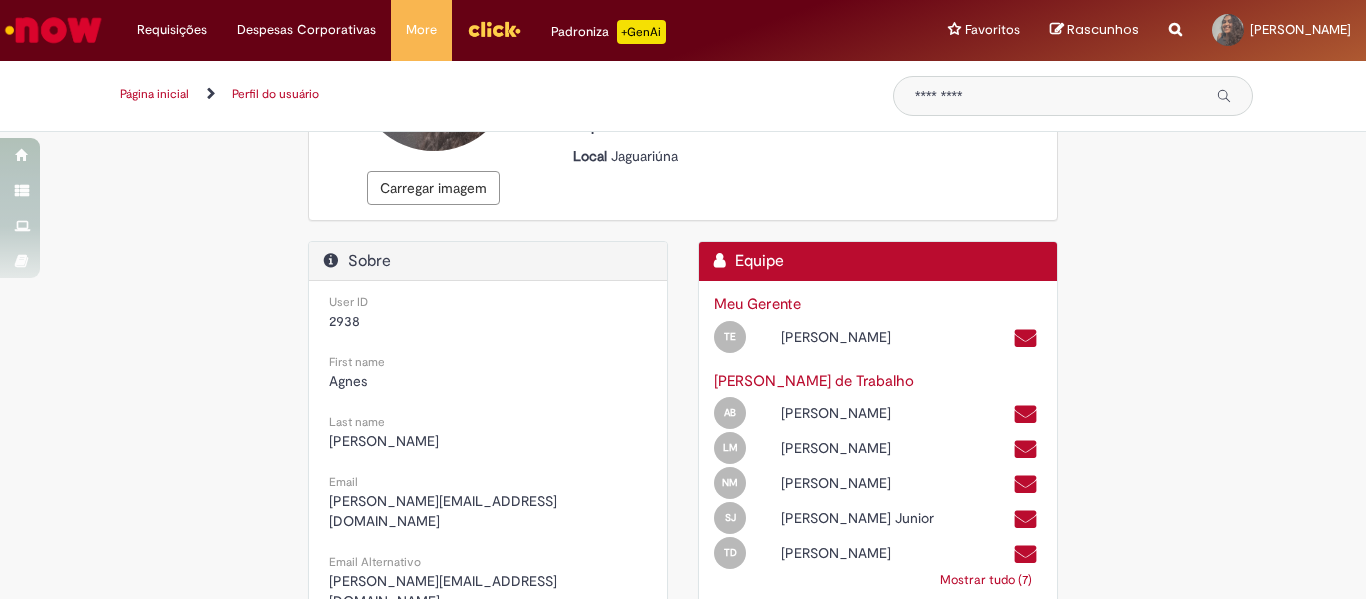 scroll, scrollTop: 90, scrollLeft: 0, axis: vertical 